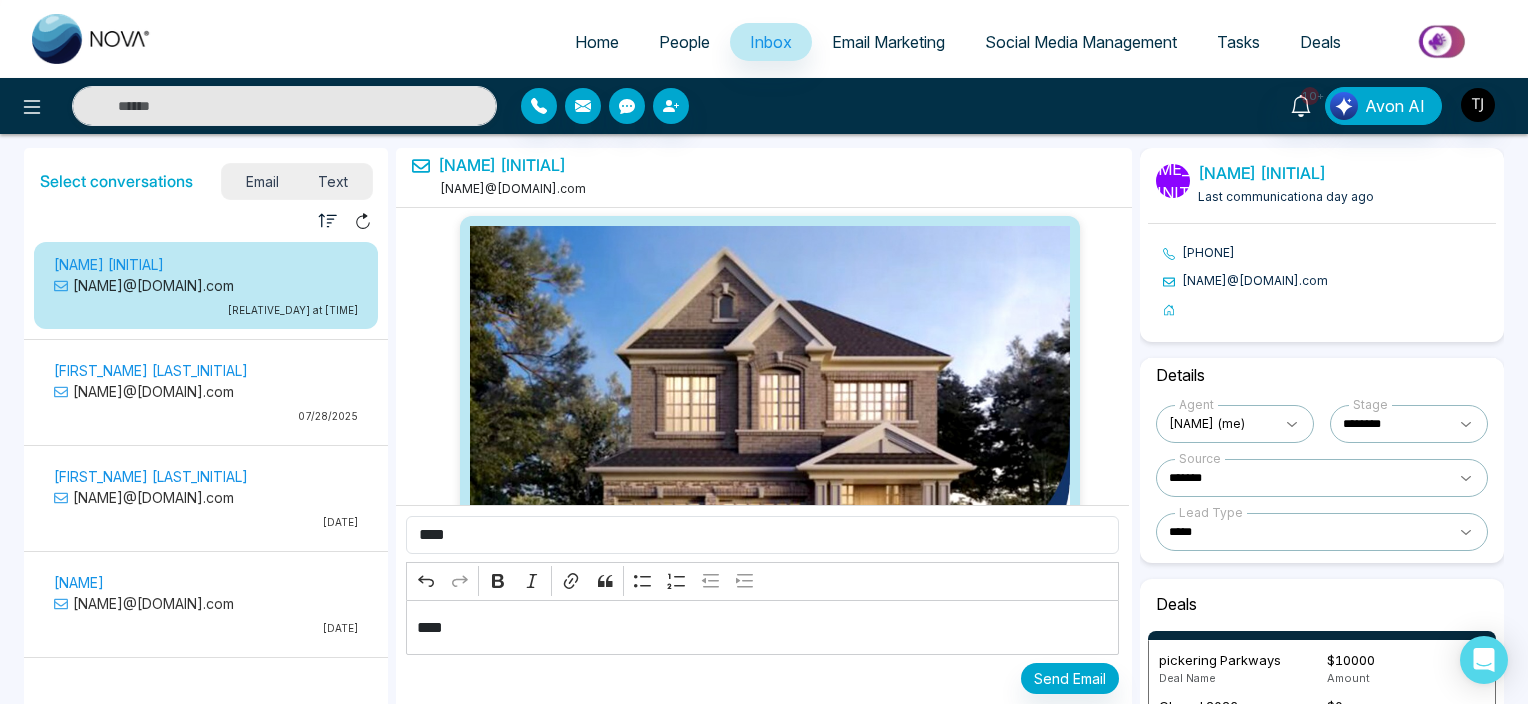 select on "*" 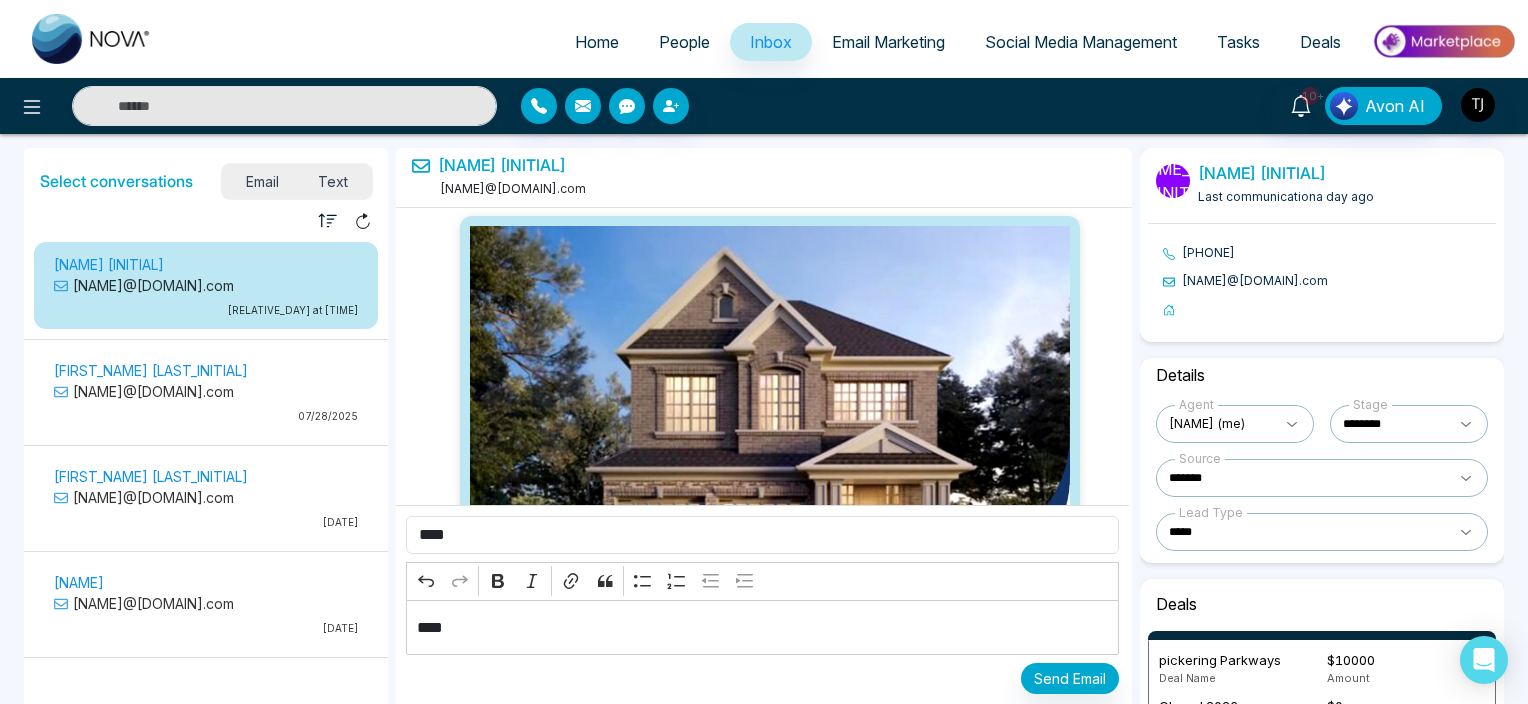 select on "*******" 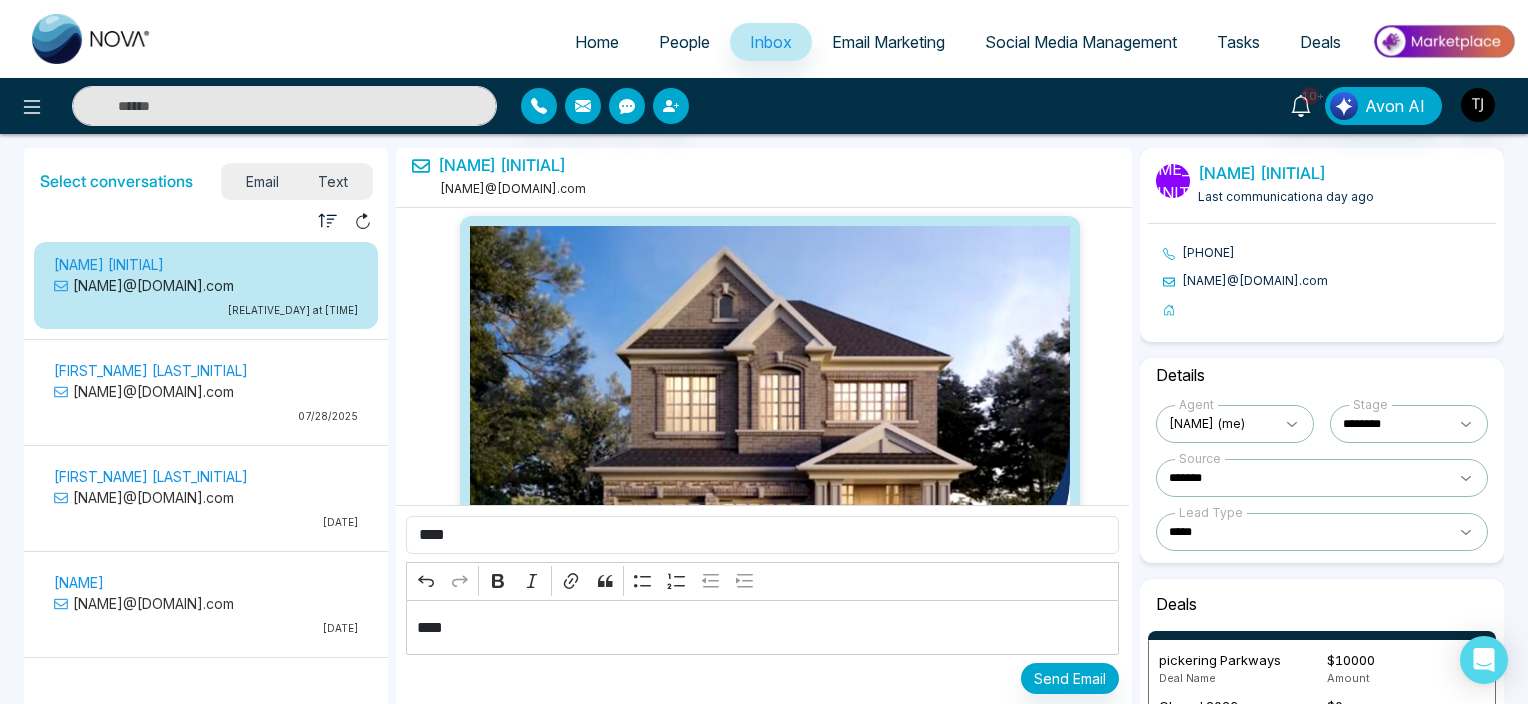 select on "*****" 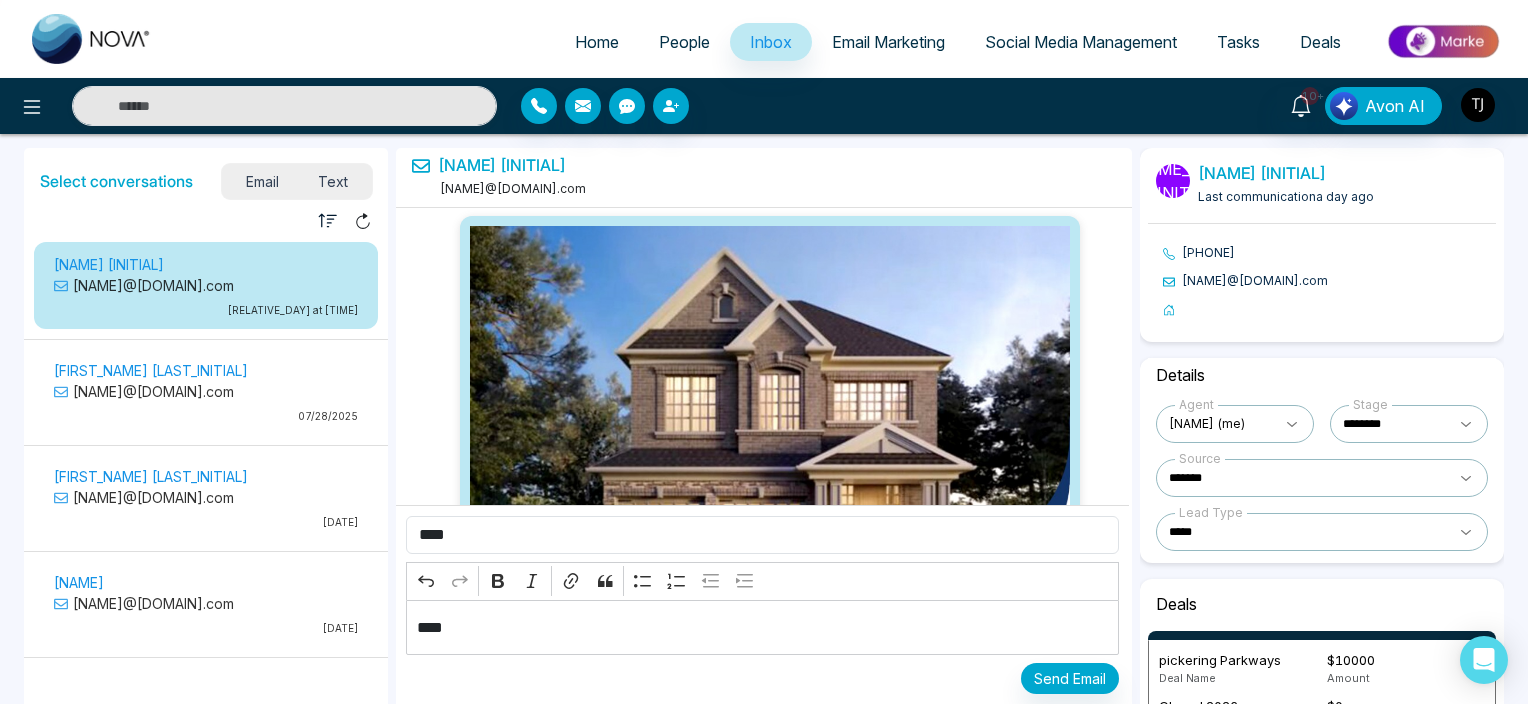 scroll, scrollTop: 0, scrollLeft: 0, axis: both 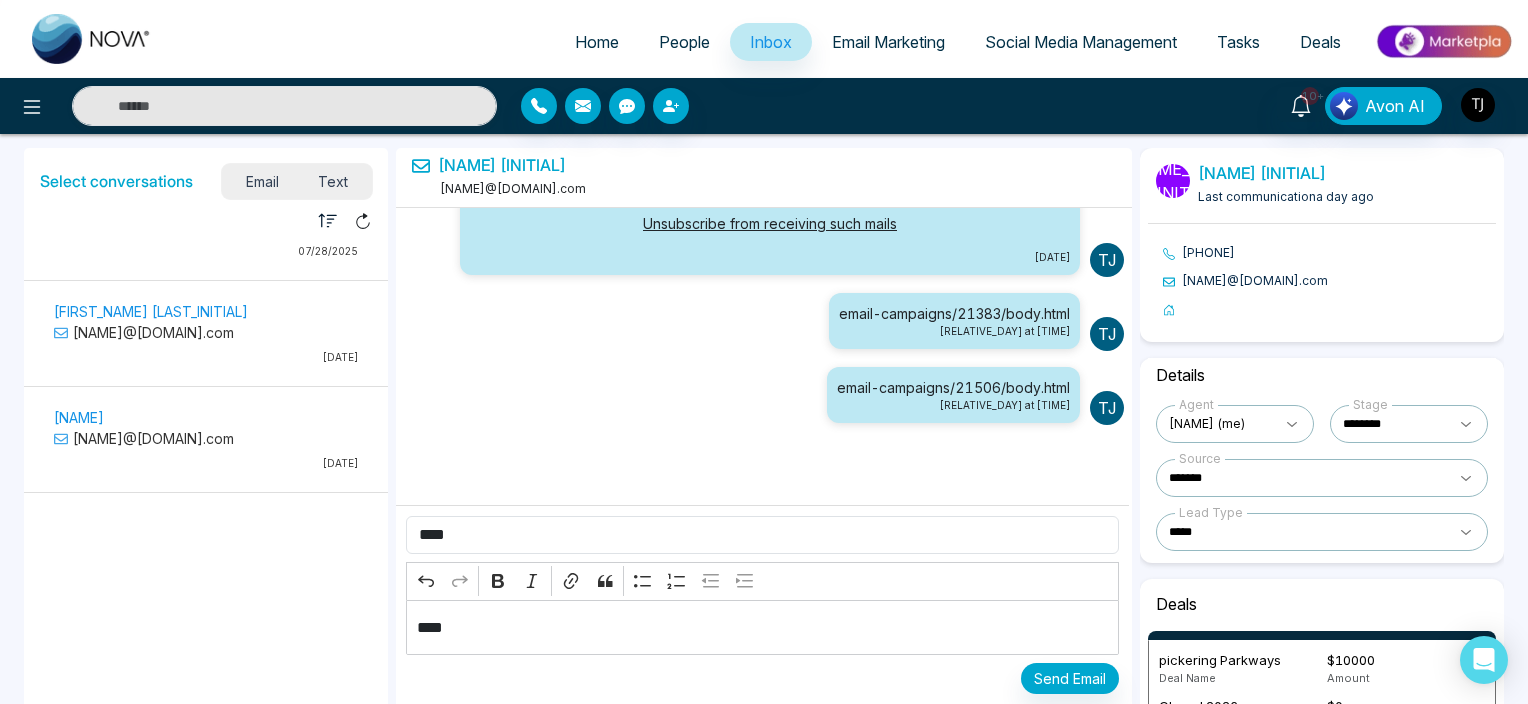 click on "**********" at bounding box center (1409, 424) 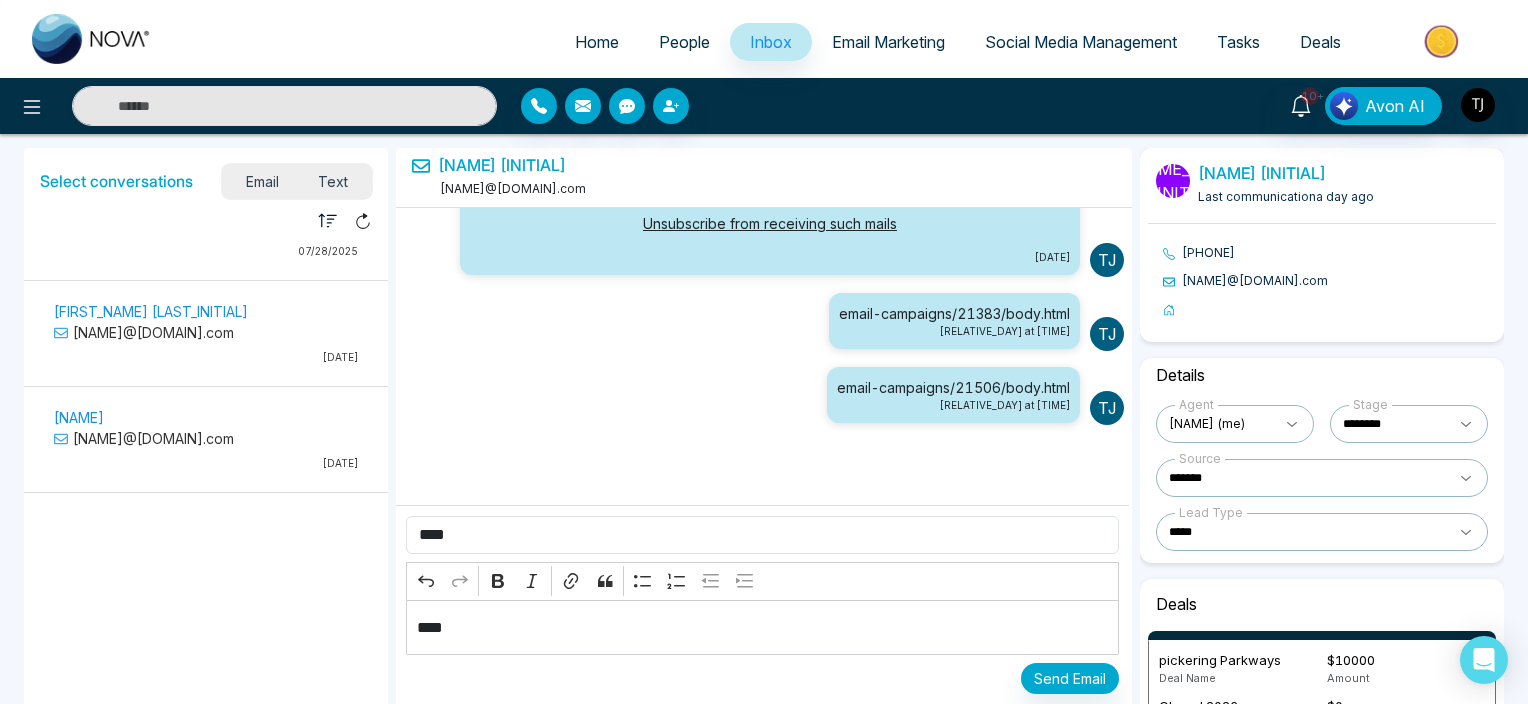 click on "Details" at bounding box center [1322, 375] 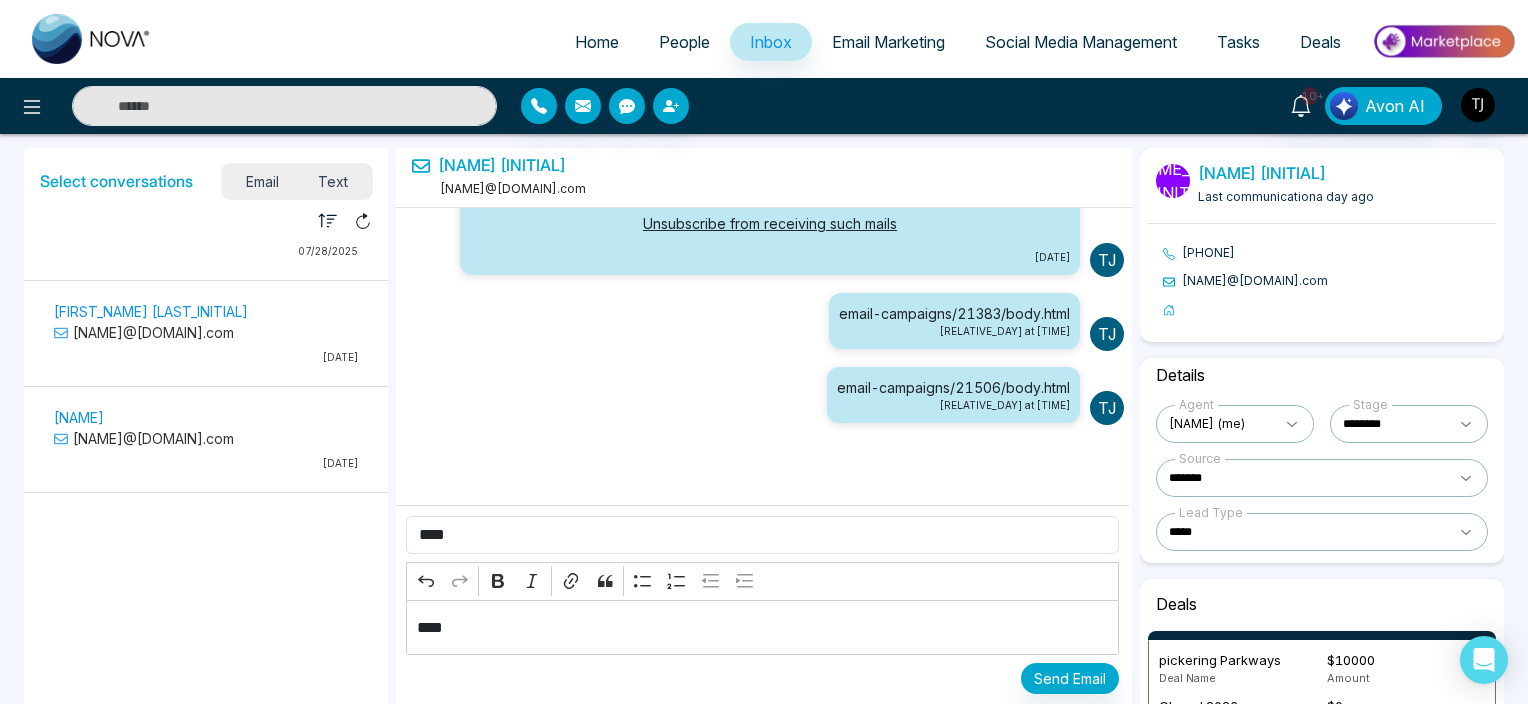 click on "**********" at bounding box center (1322, 478) 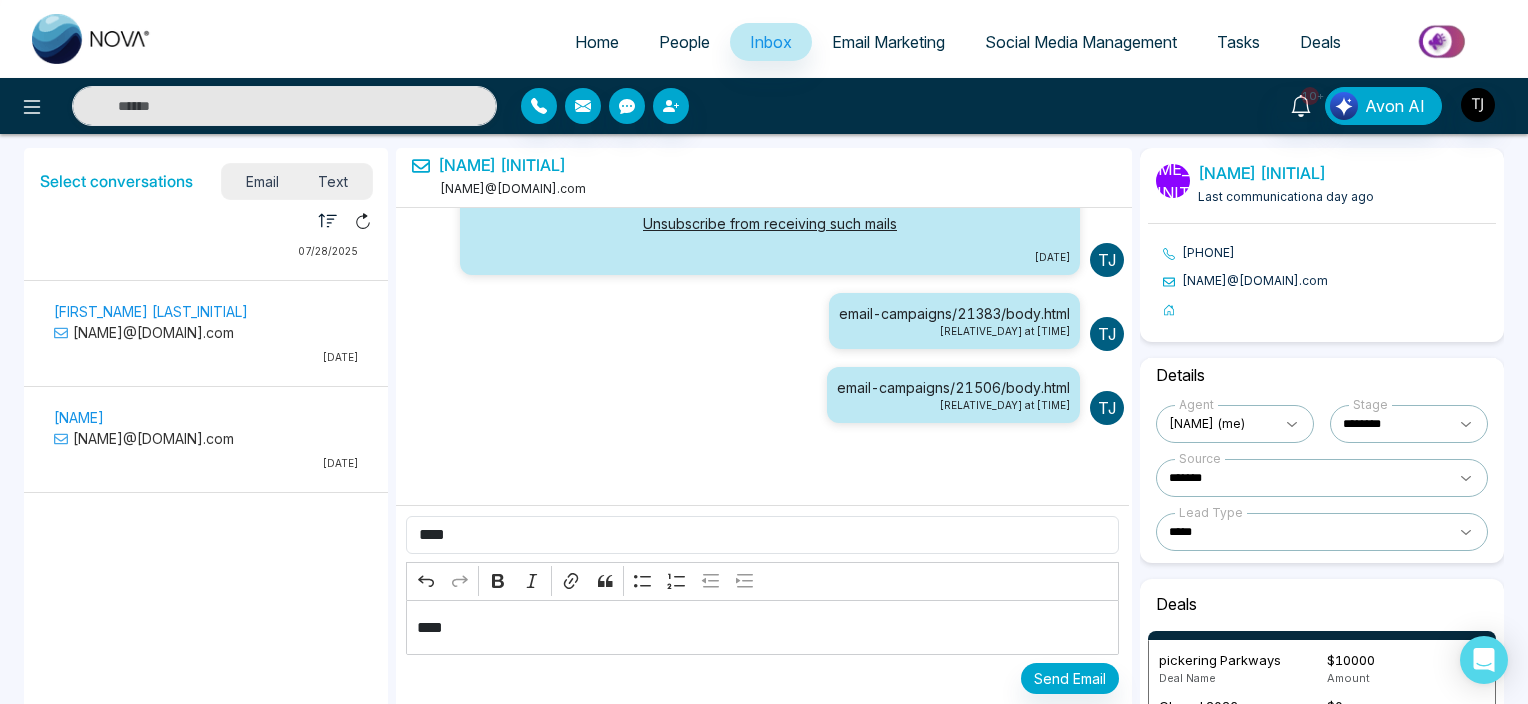 click on "**********" at bounding box center (1322, 532) 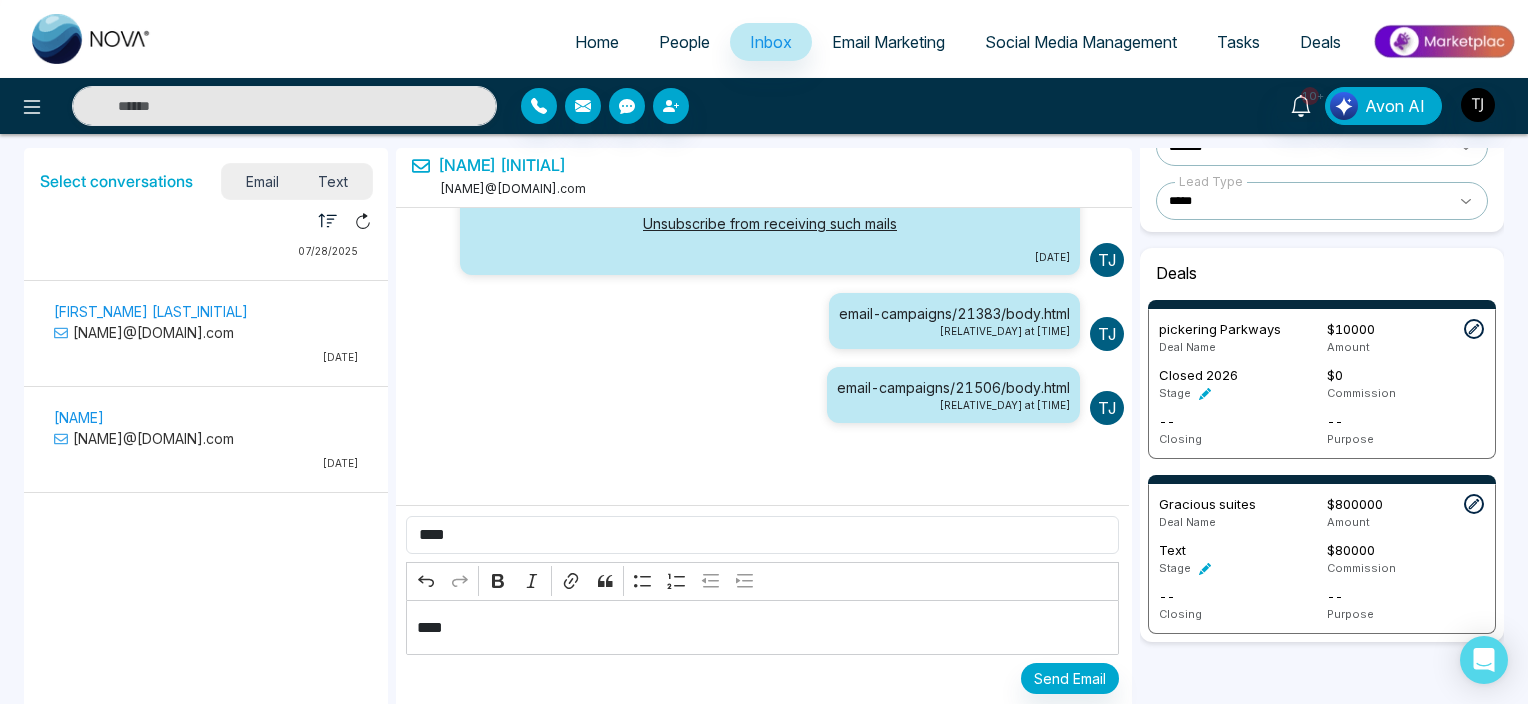 scroll, scrollTop: 332, scrollLeft: 0, axis: vertical 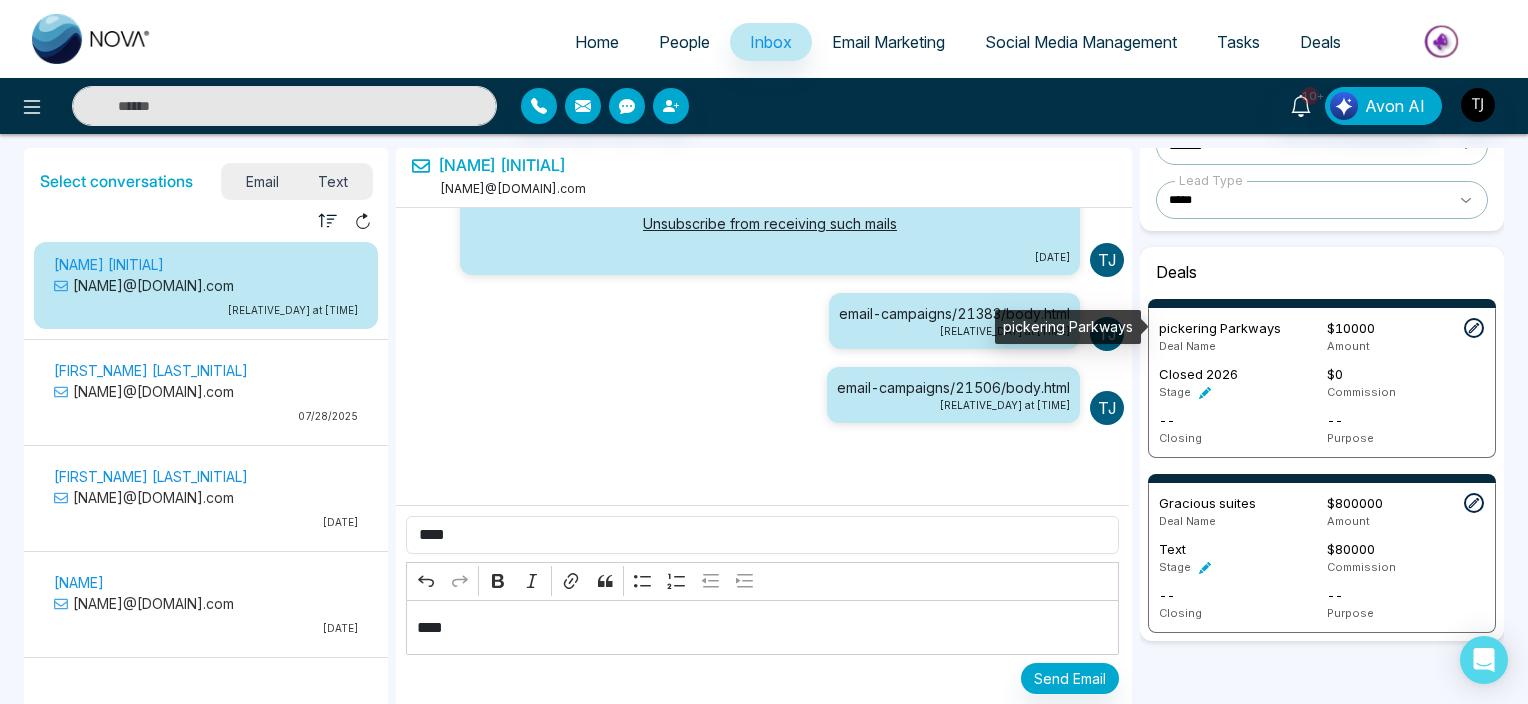 click on "pickering Parkways" at bounding box center (1220, 328) 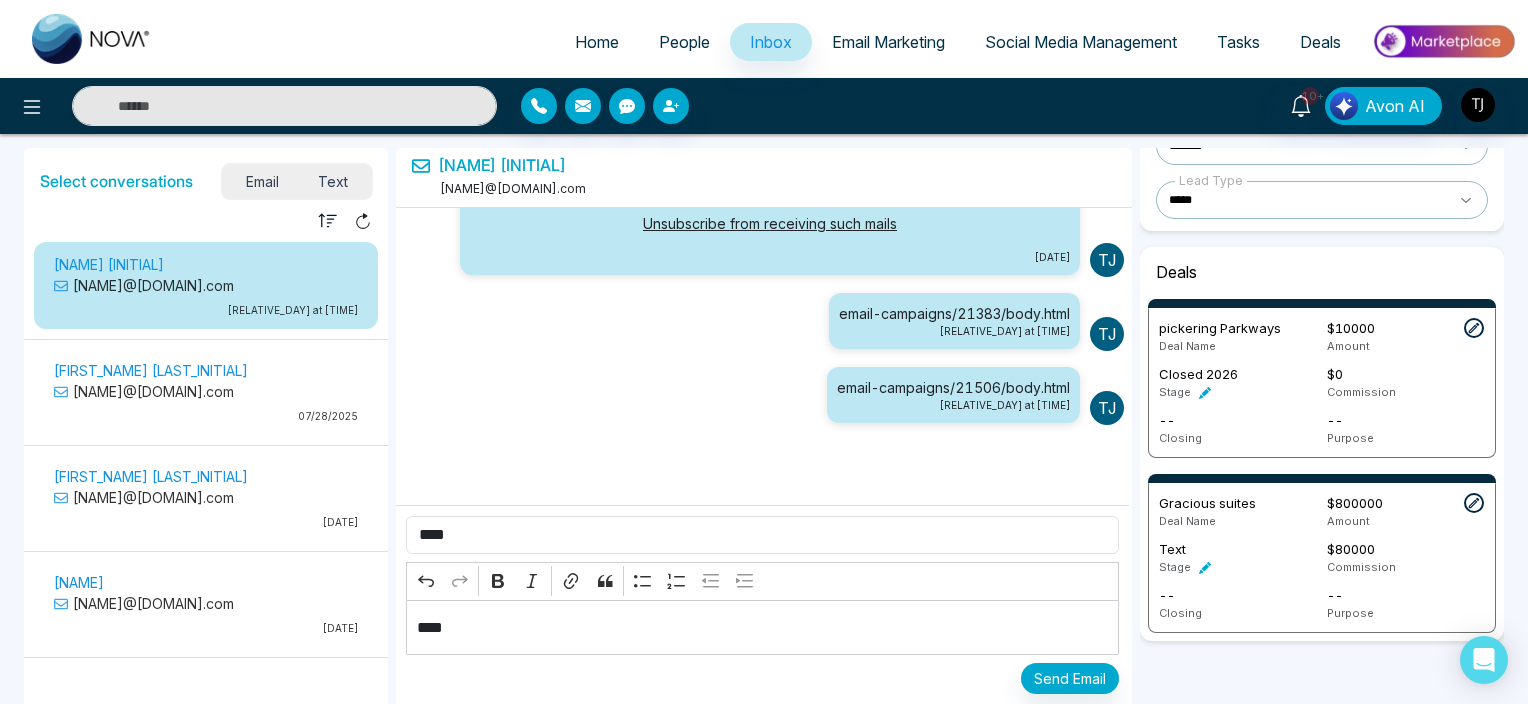 click on "Deals" at bounding box center [1320, 42] 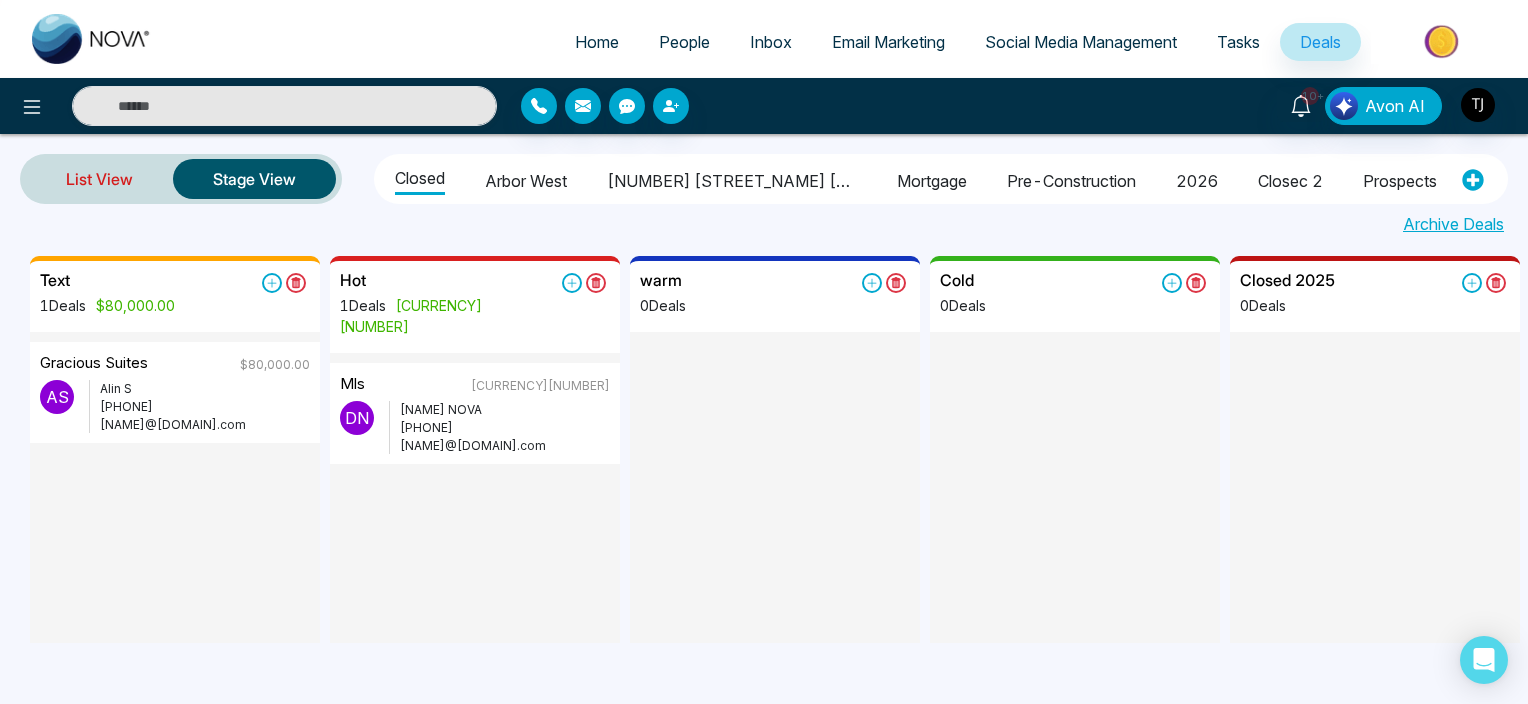 click on "List View" at bounding box center [99, 179] 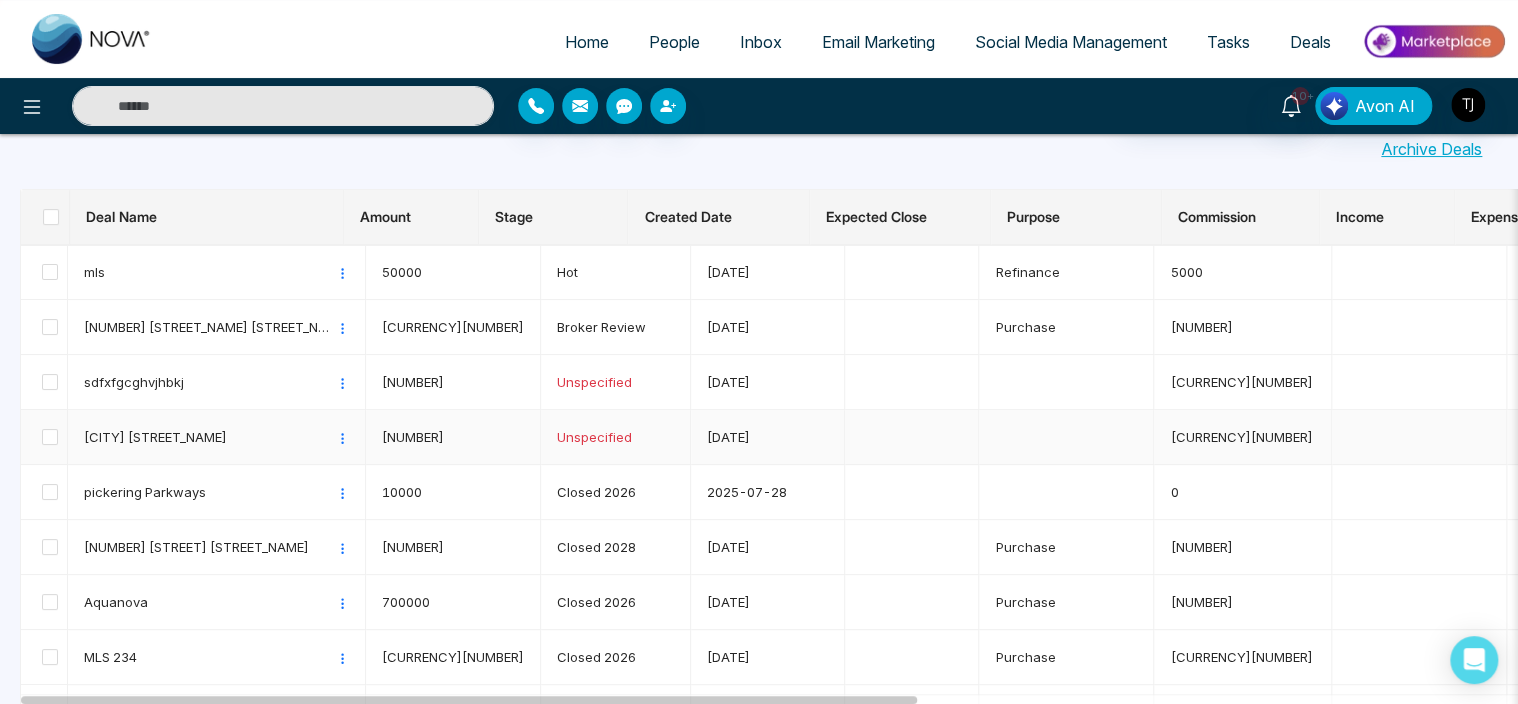 scroll, scrollTop: 76, scrollLeft: 0, axis: vertical 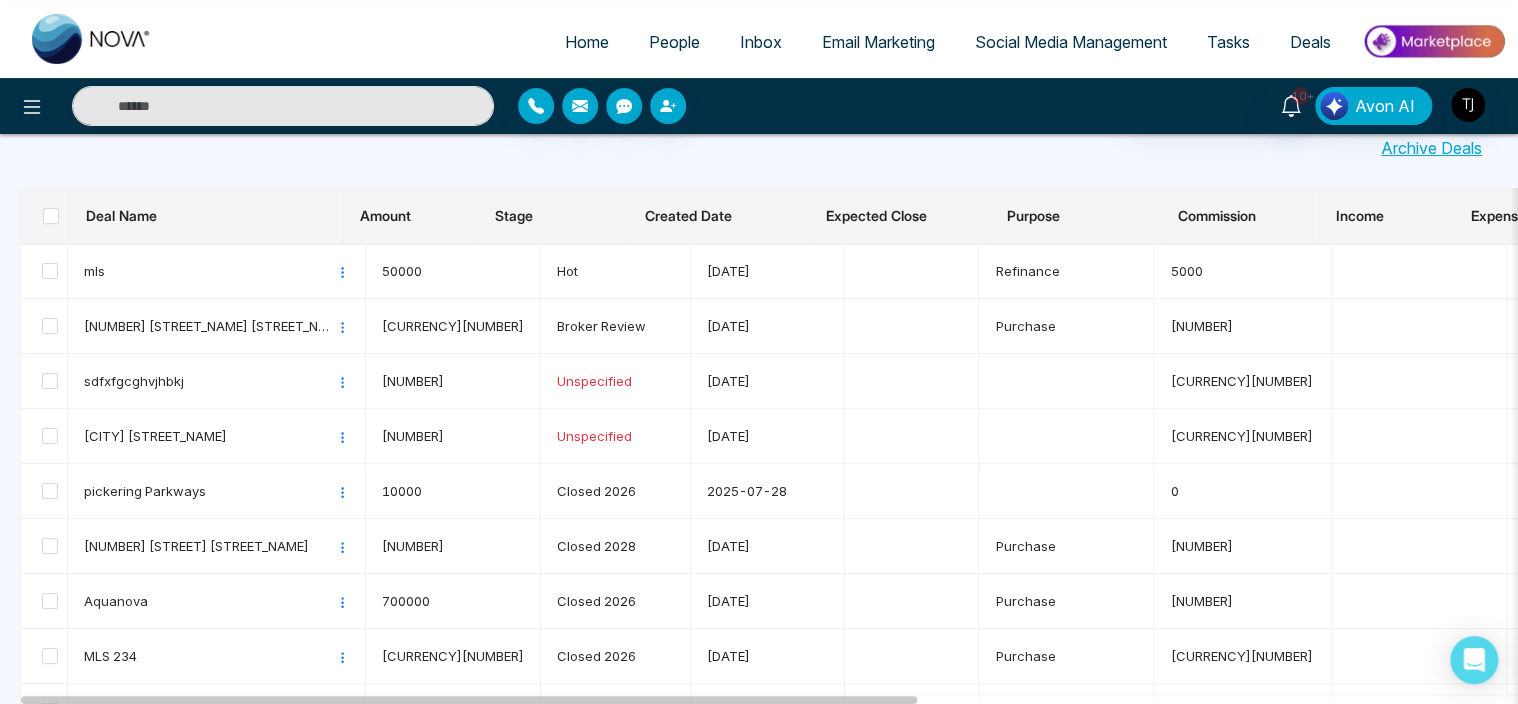 click on "Inbox" at bounding box center [761, 42] 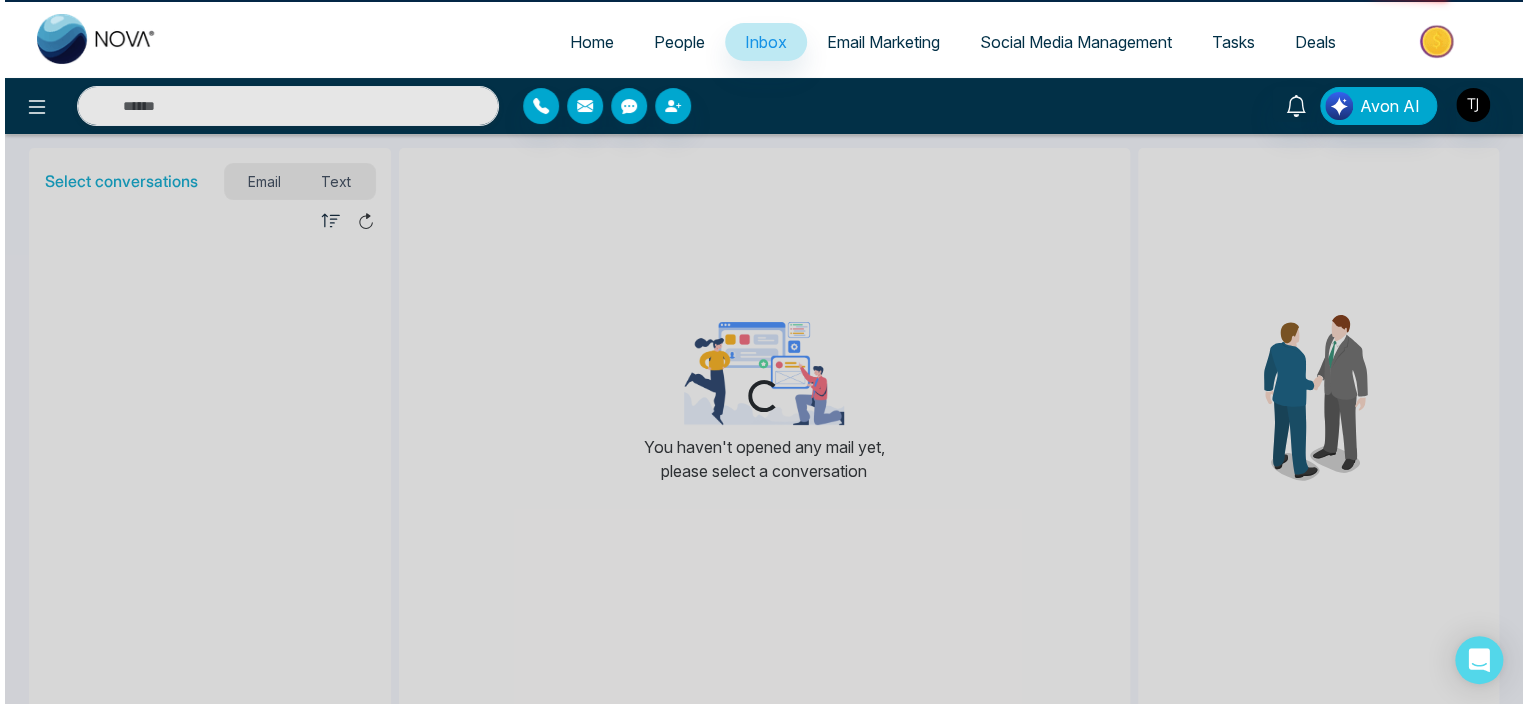 scroll, scrollTop: 0, scrollLeft: 0, axis: both 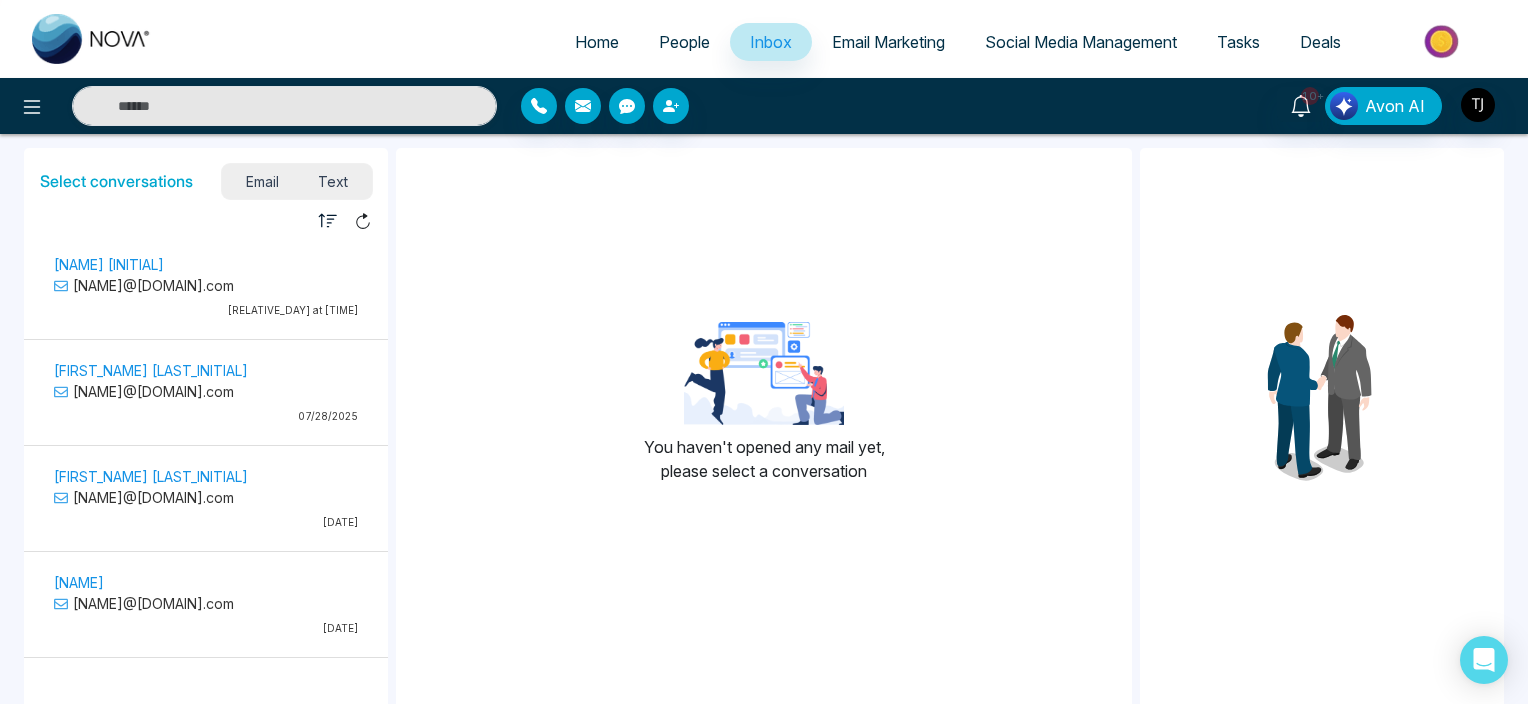 click on "[NAME]@[DOMAIN].com" at bounding box center [206, 285] 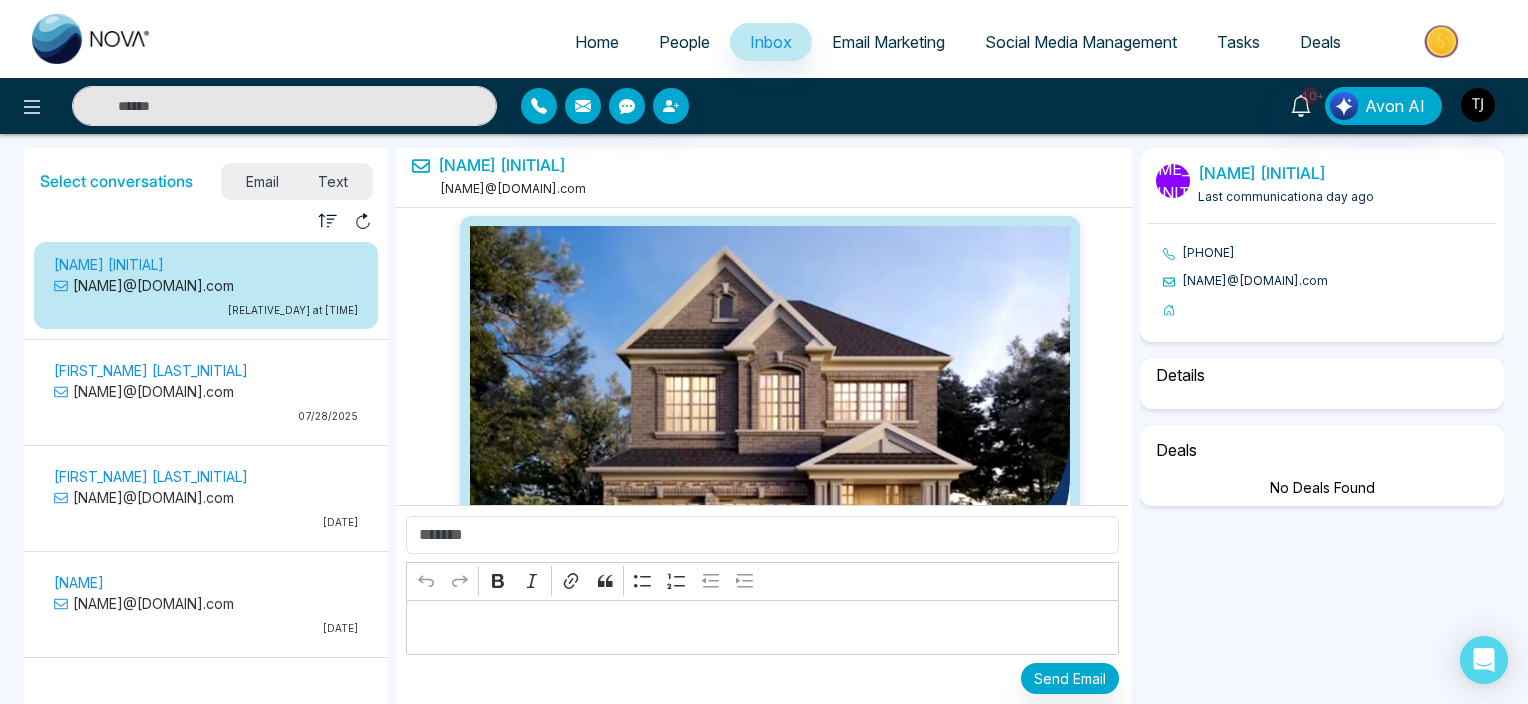 scroll, scrollTop: 6791, scrollLeft: 0, axis: vertical 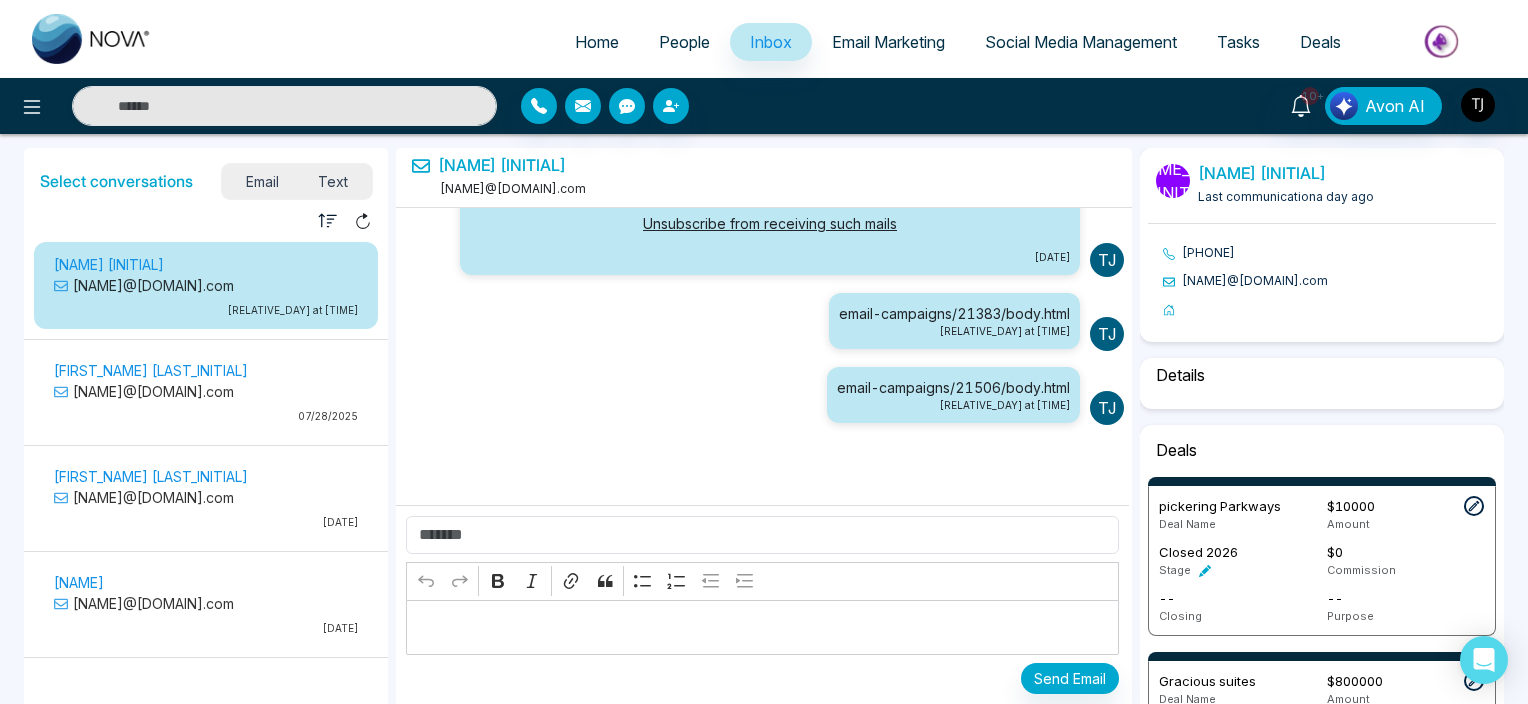 select on "*" 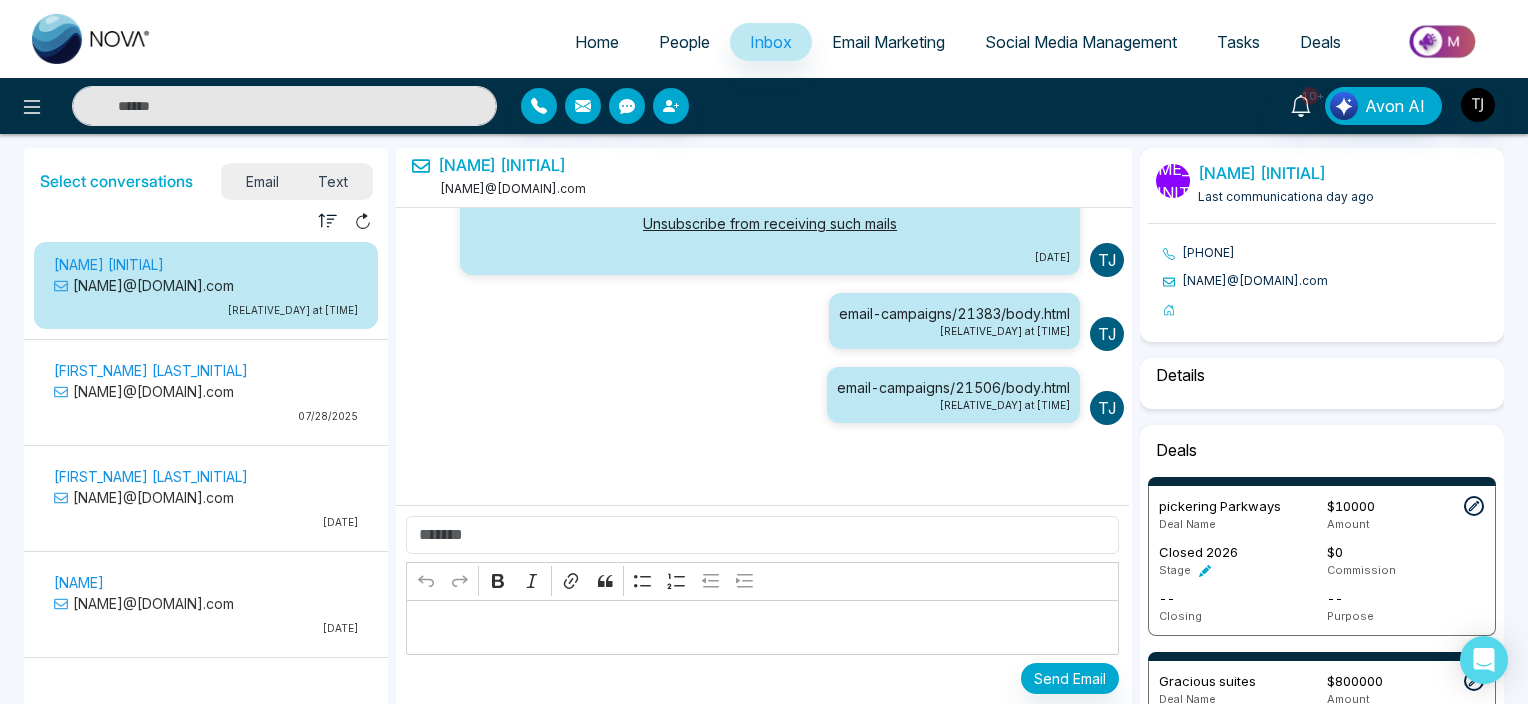 select on "*******" 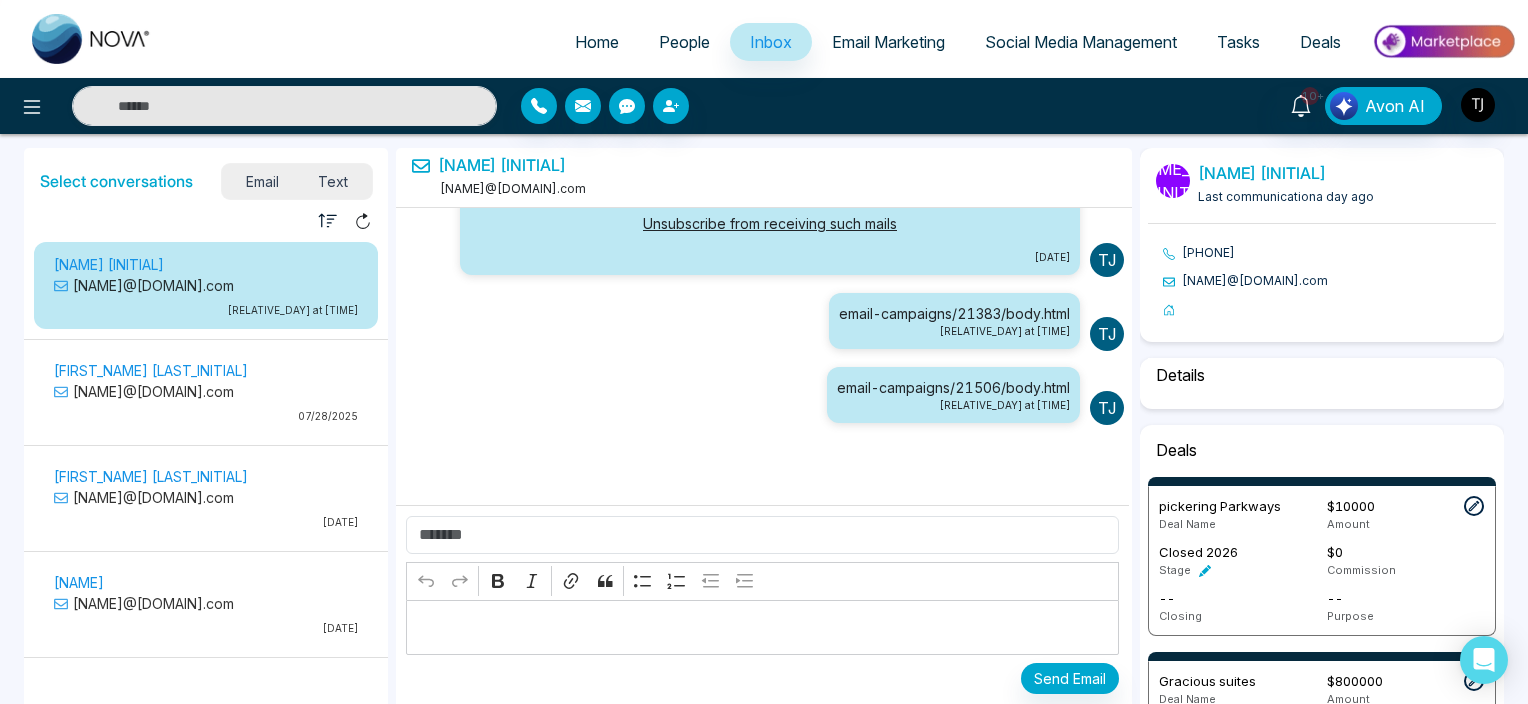 select on "*****" 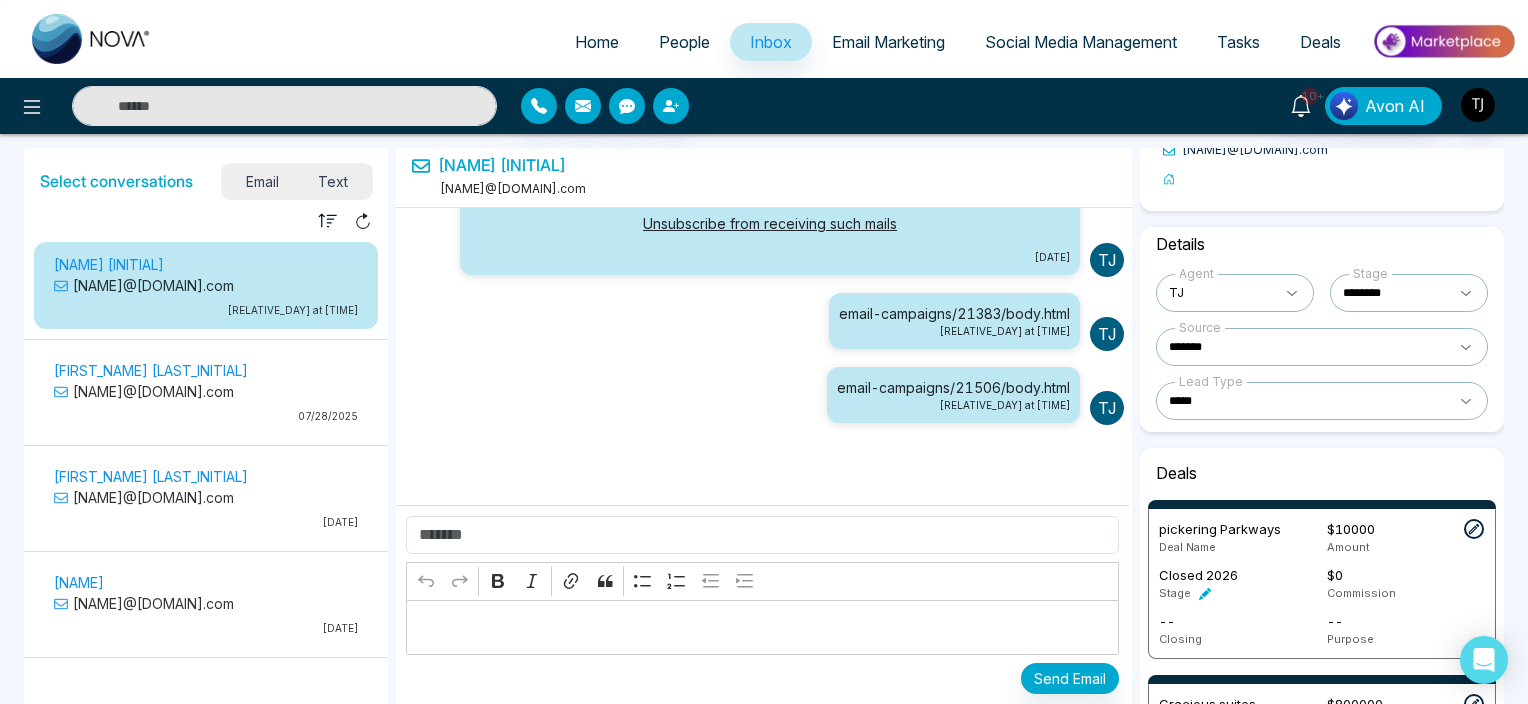 scroll, scrollTop: 132, scrollLeft: 0, axis: vertical 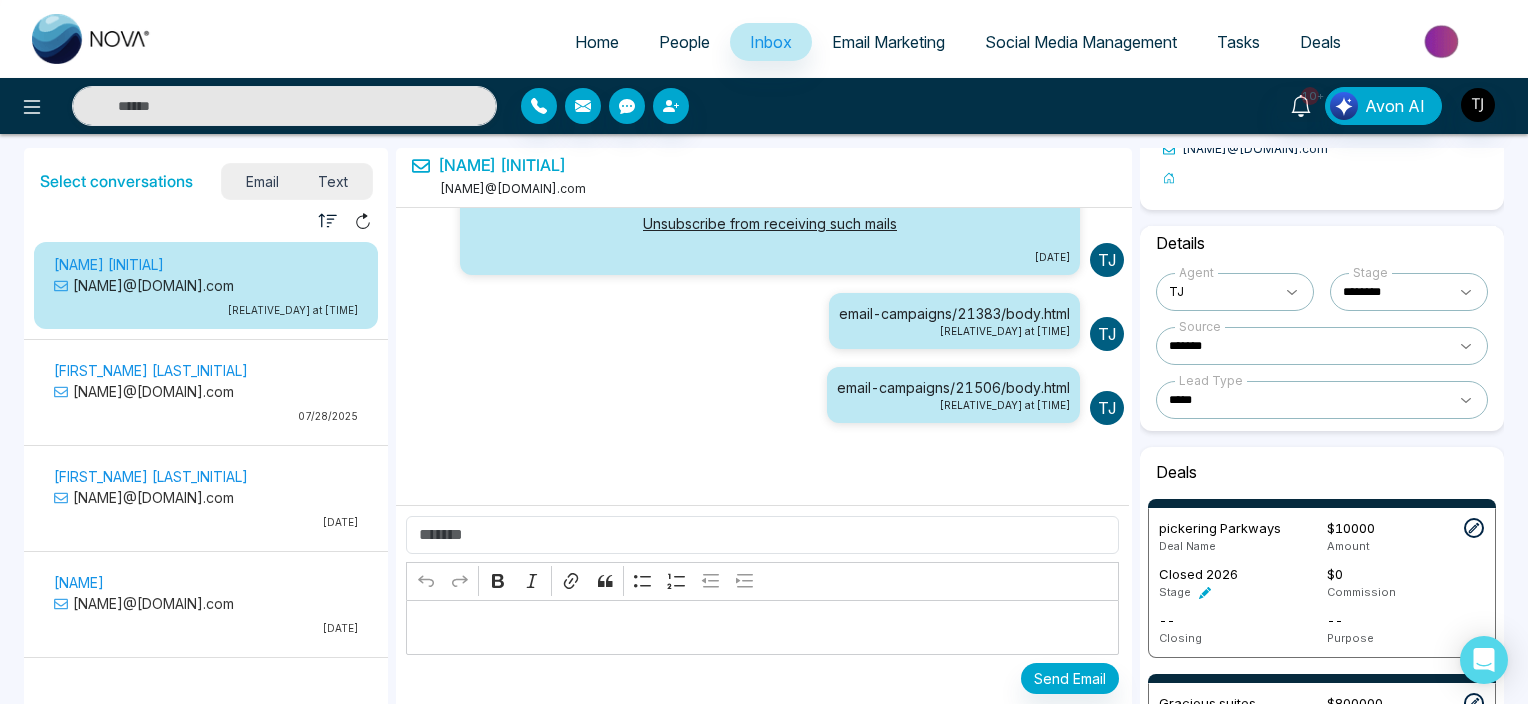 click on "**********" at bounding box center [1322, 346] 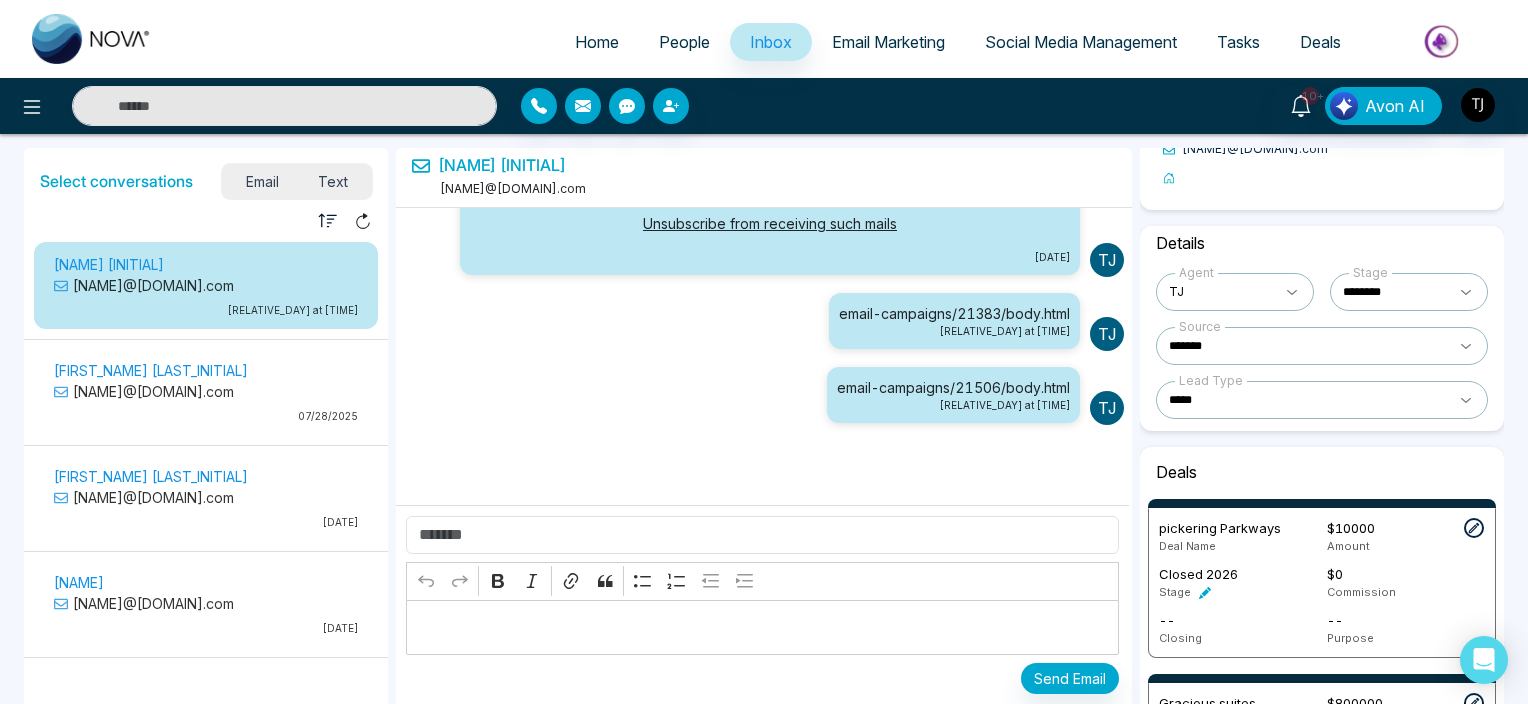 click on "**********" at bounding box center [1322, 346] 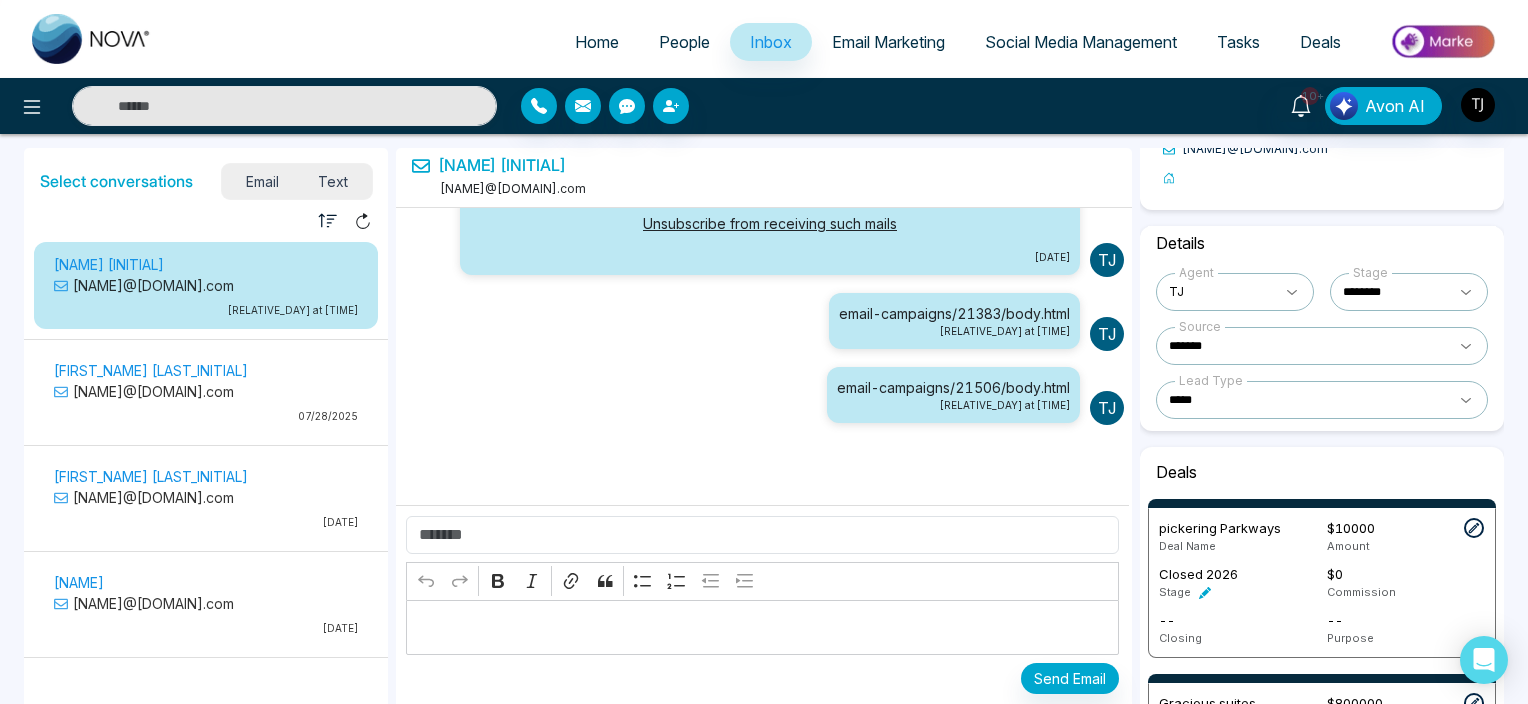 scroll, scrollTop: 360, scrollLeft: 0, axis: vertical 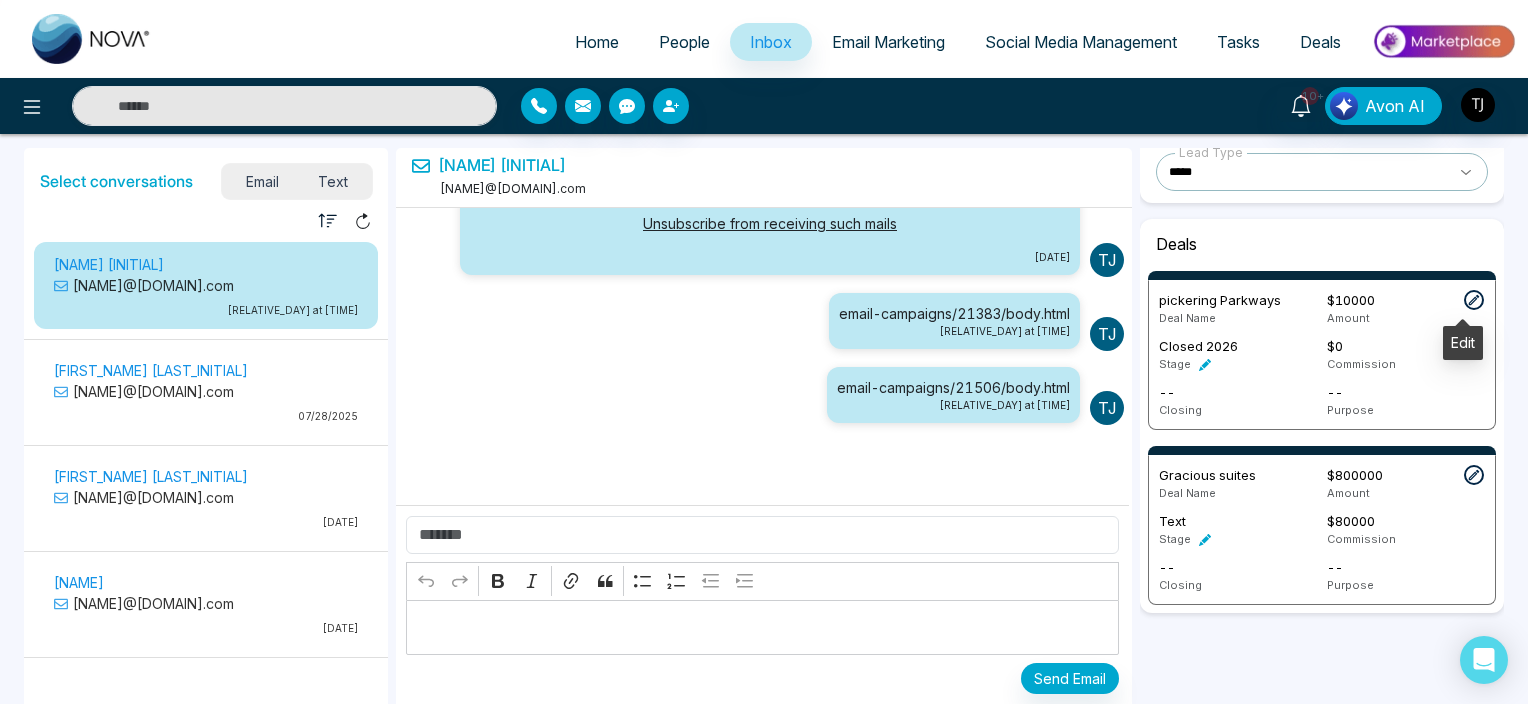 click 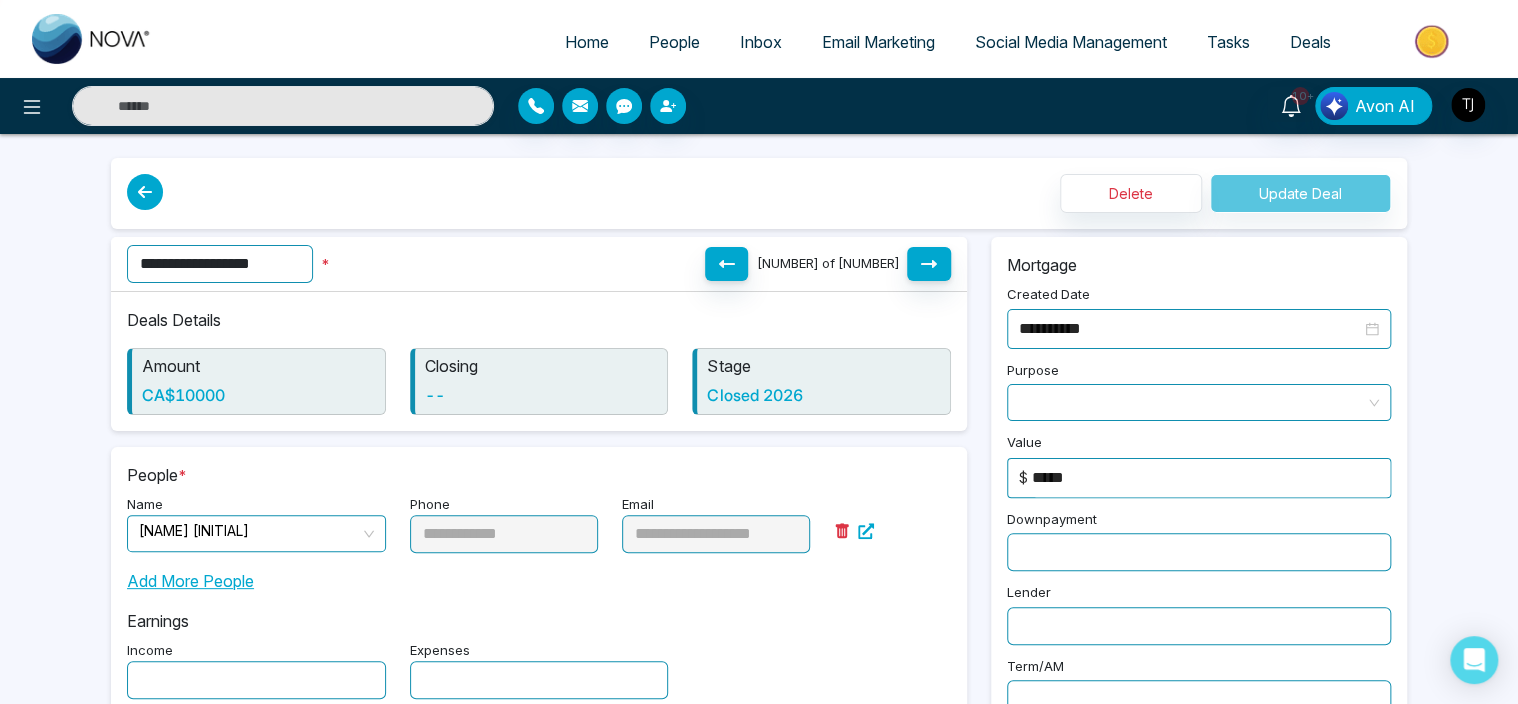 click at bounding box center (145, 192) 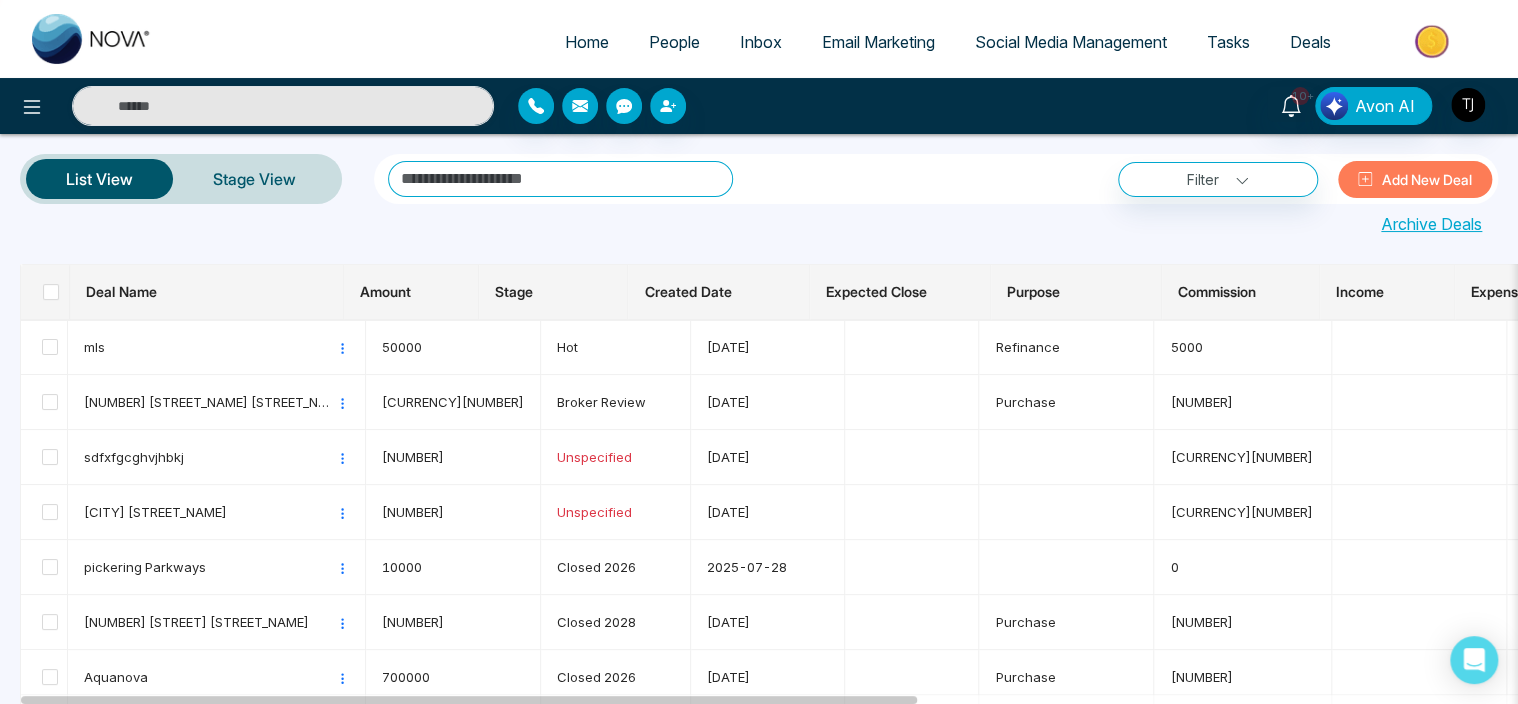 click on "Inbox" at bounding box center [761, 42] 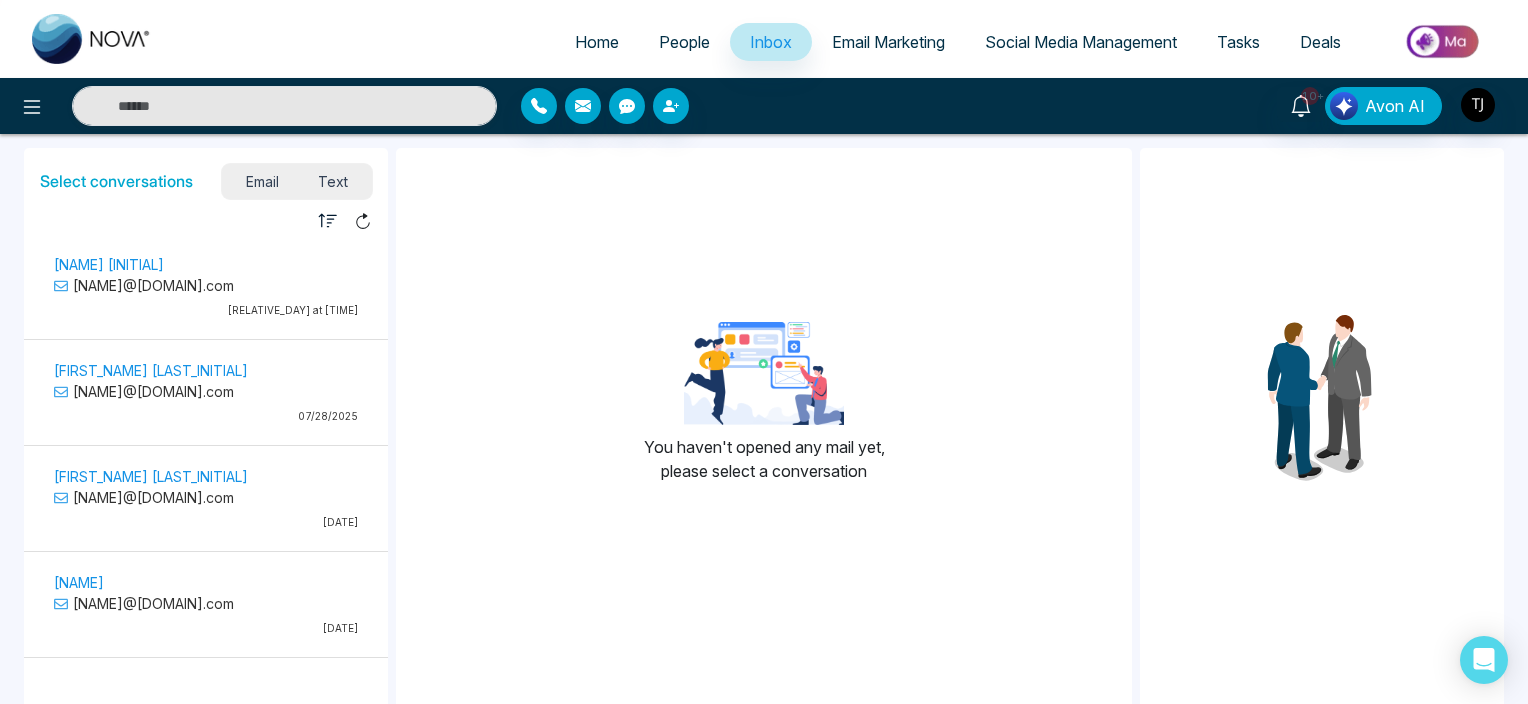 click on "[NAME]@[DOMAIN].com" at bounding box center [206, 285] 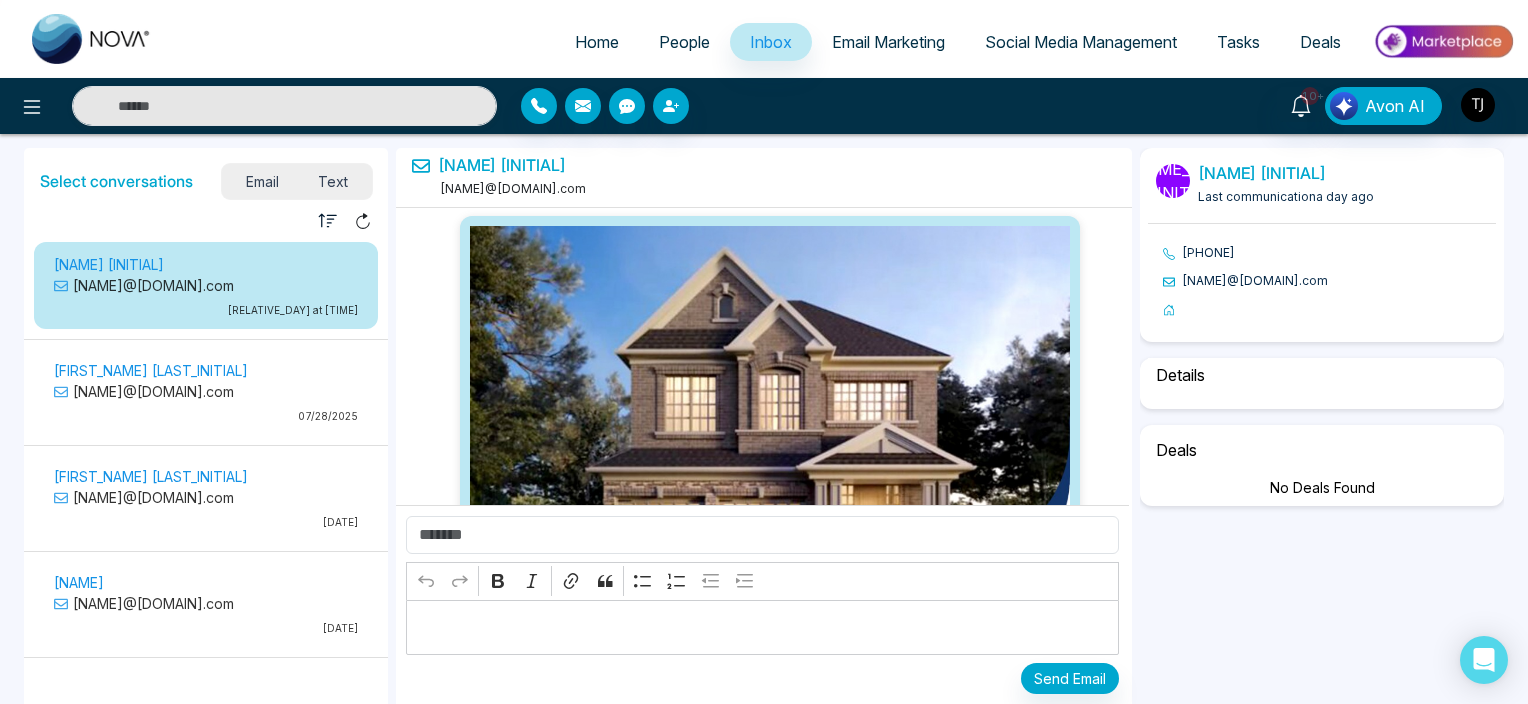 scroll, scrollTop: 6791, scrollLeft: 0, axis: vertical 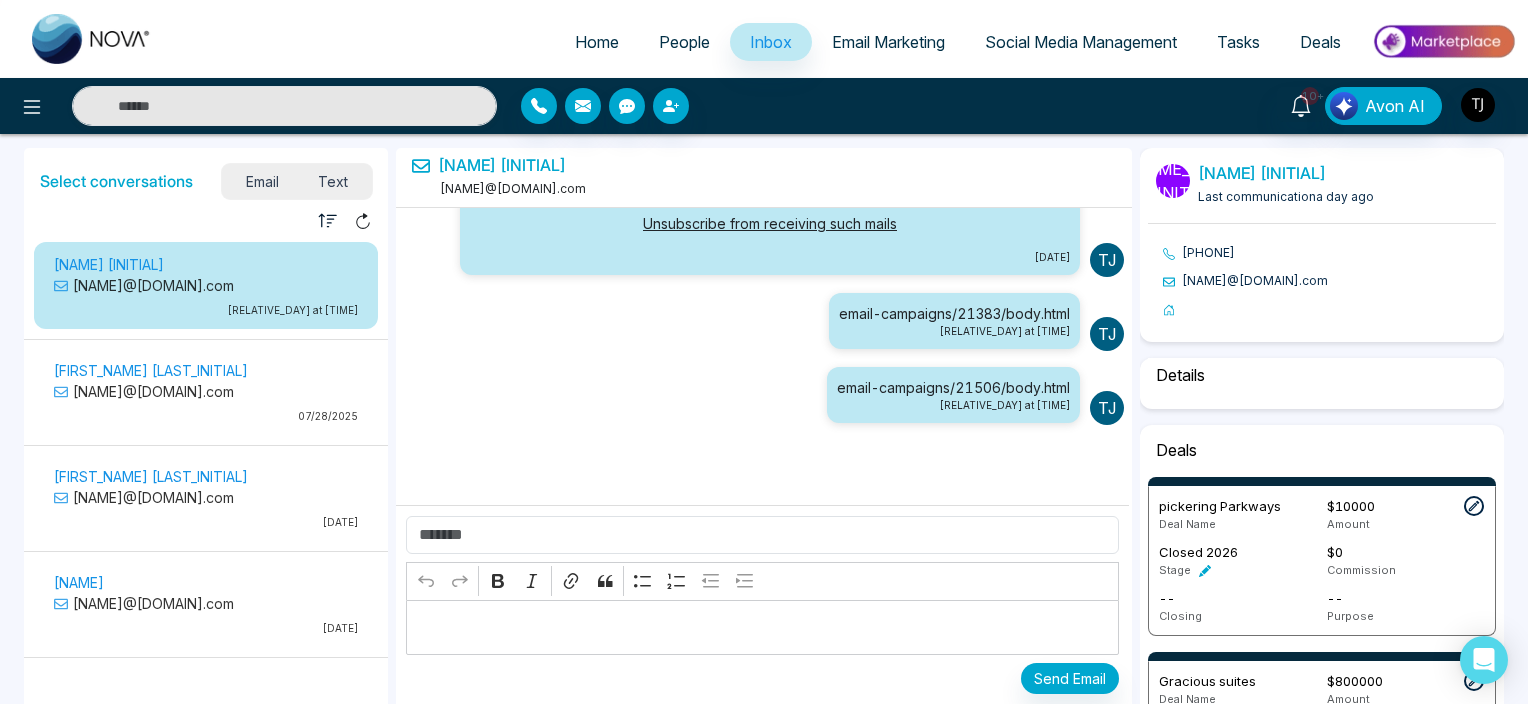 select on "*" 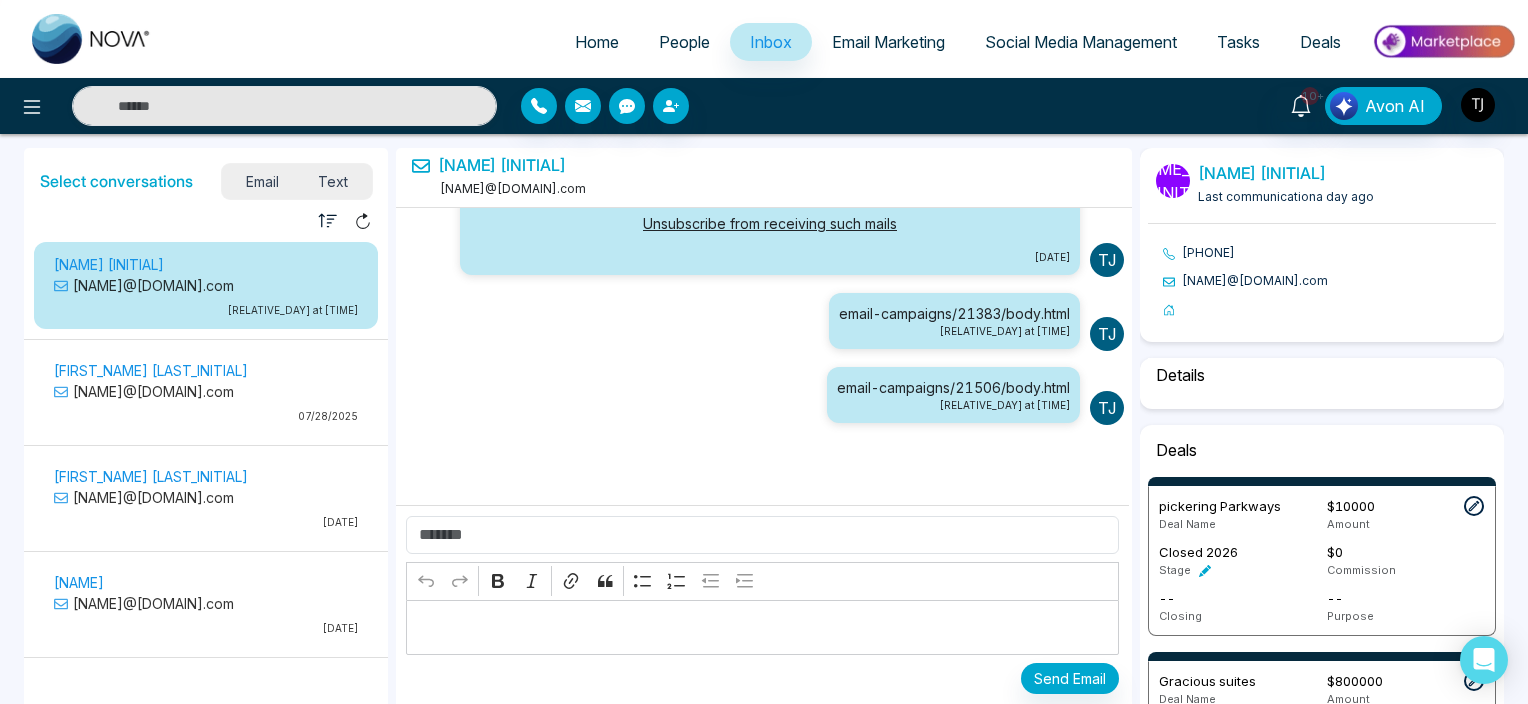 select on "*******" 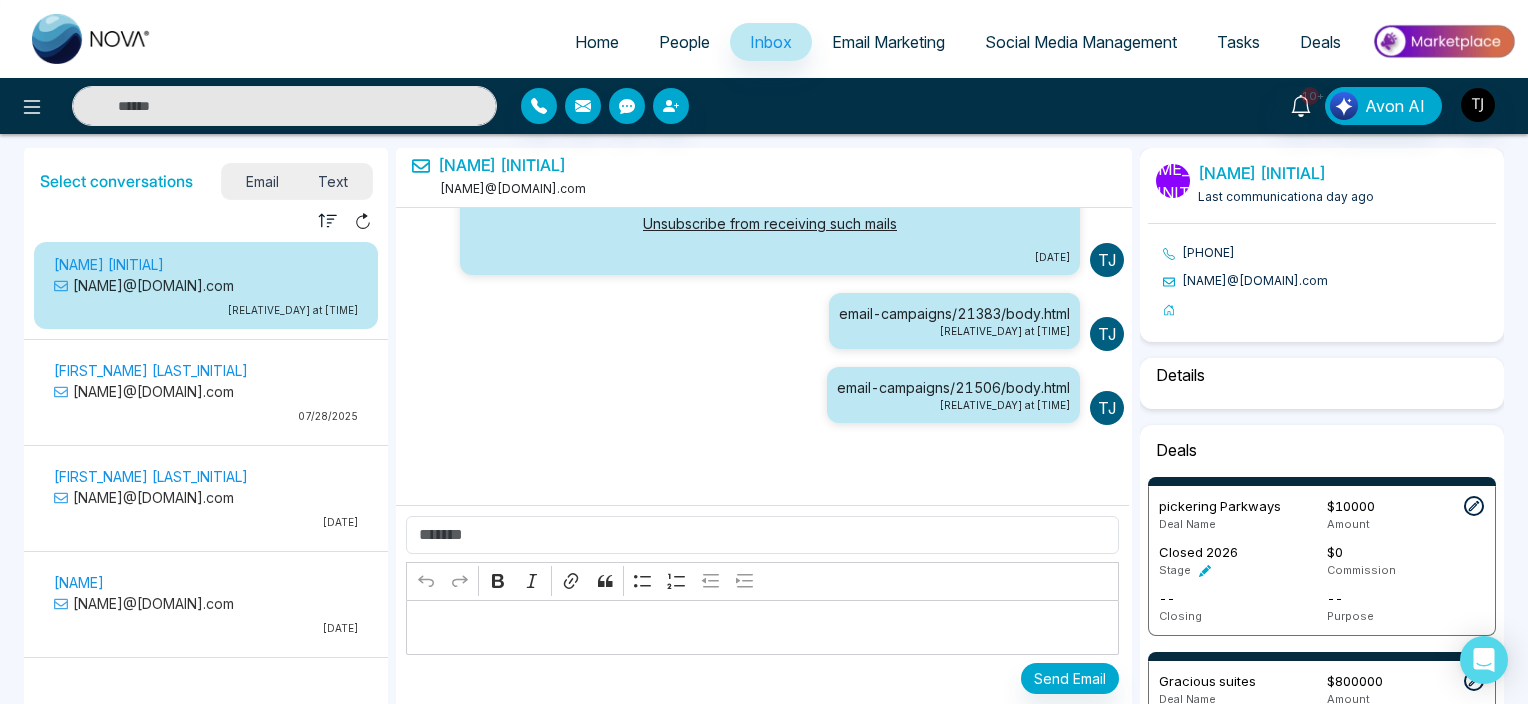 select on "*****" 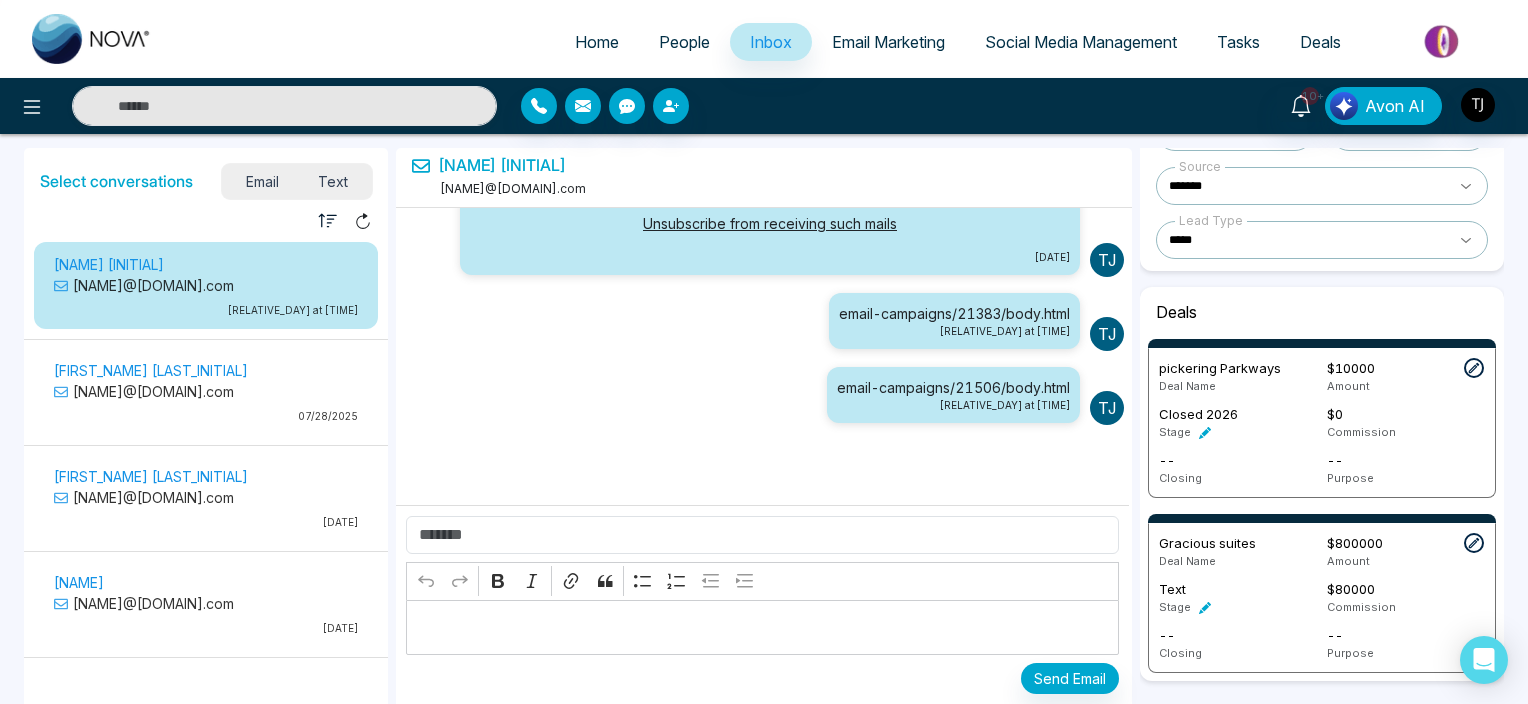scroll, scrollTop: 296, scrollLeft: 0, axis: vertical 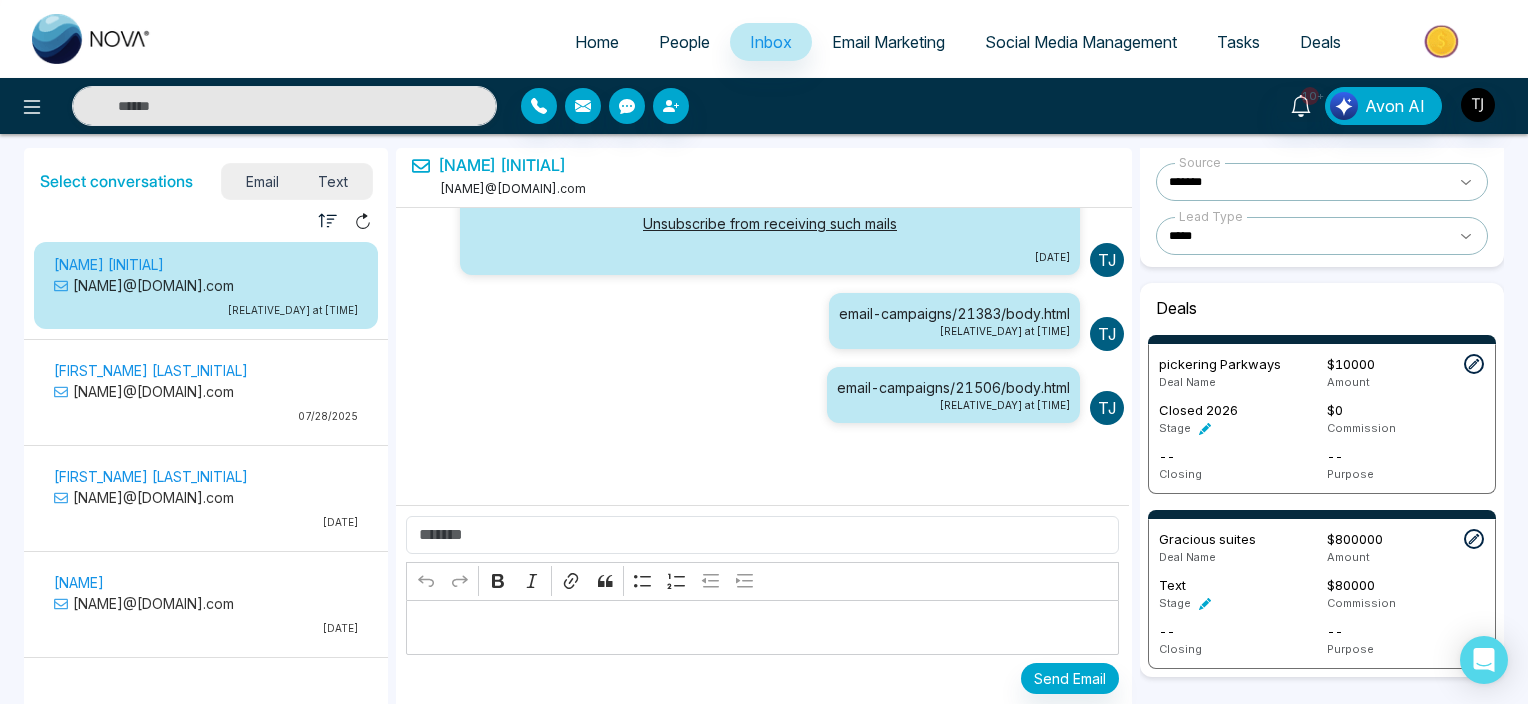 click 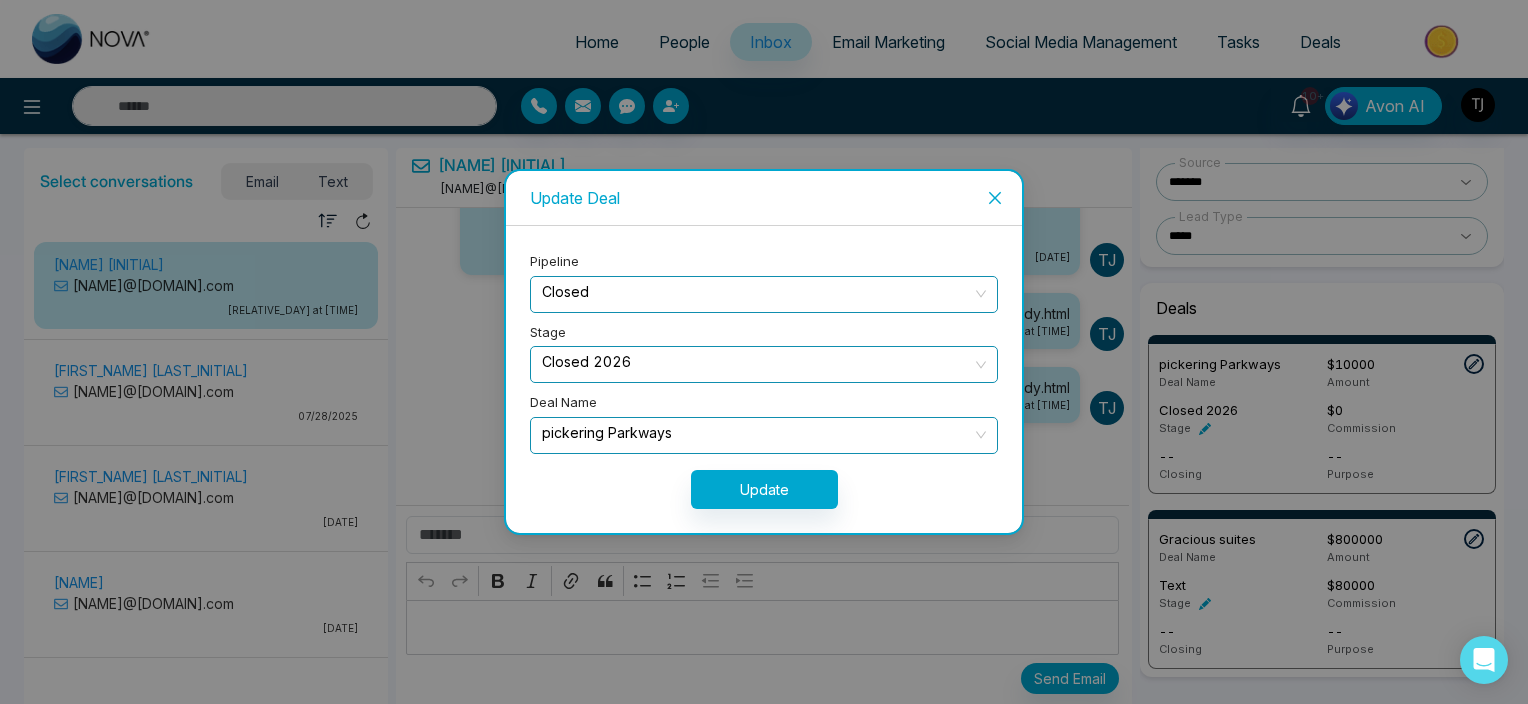 click at bounding box center [995, 198] 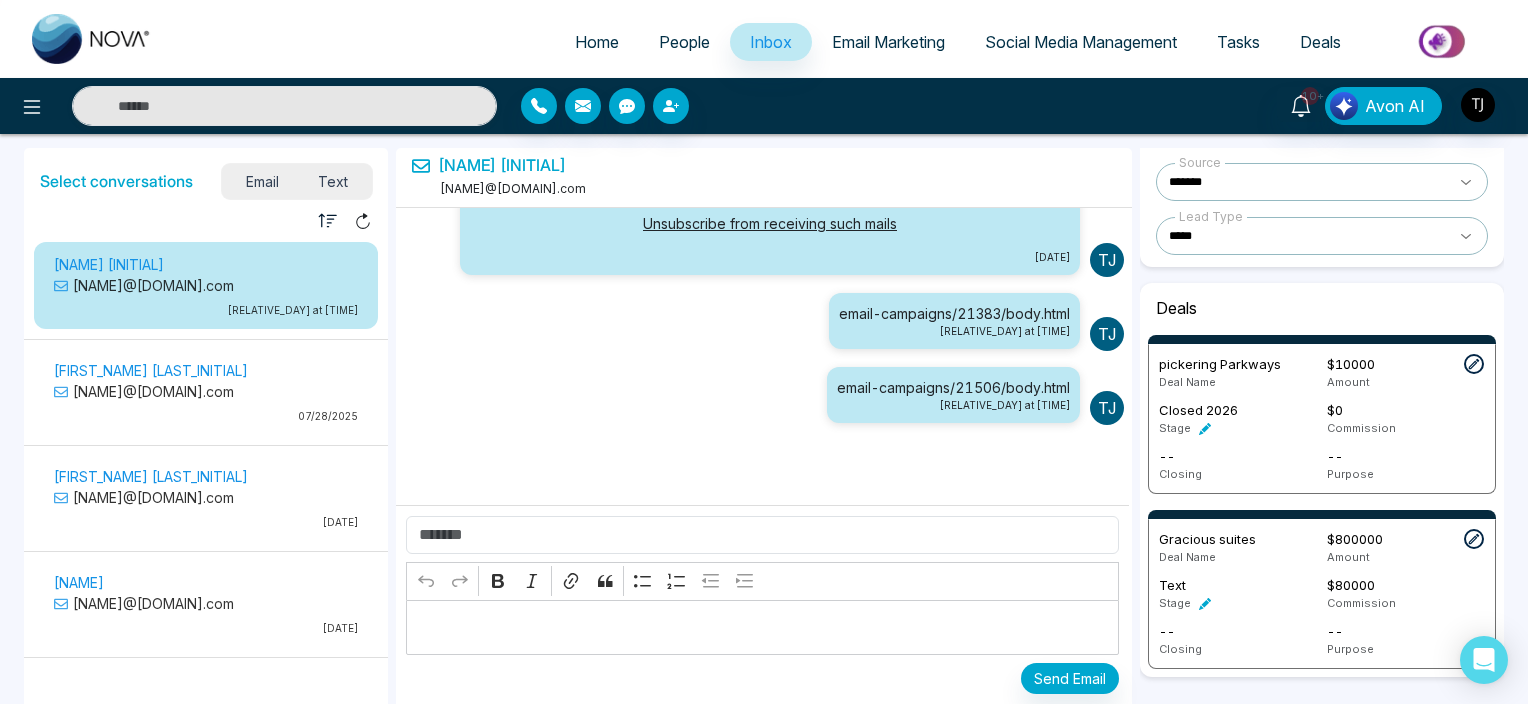 scroll, scrollTop: 360, scrollLeft: 0, axis: vertical 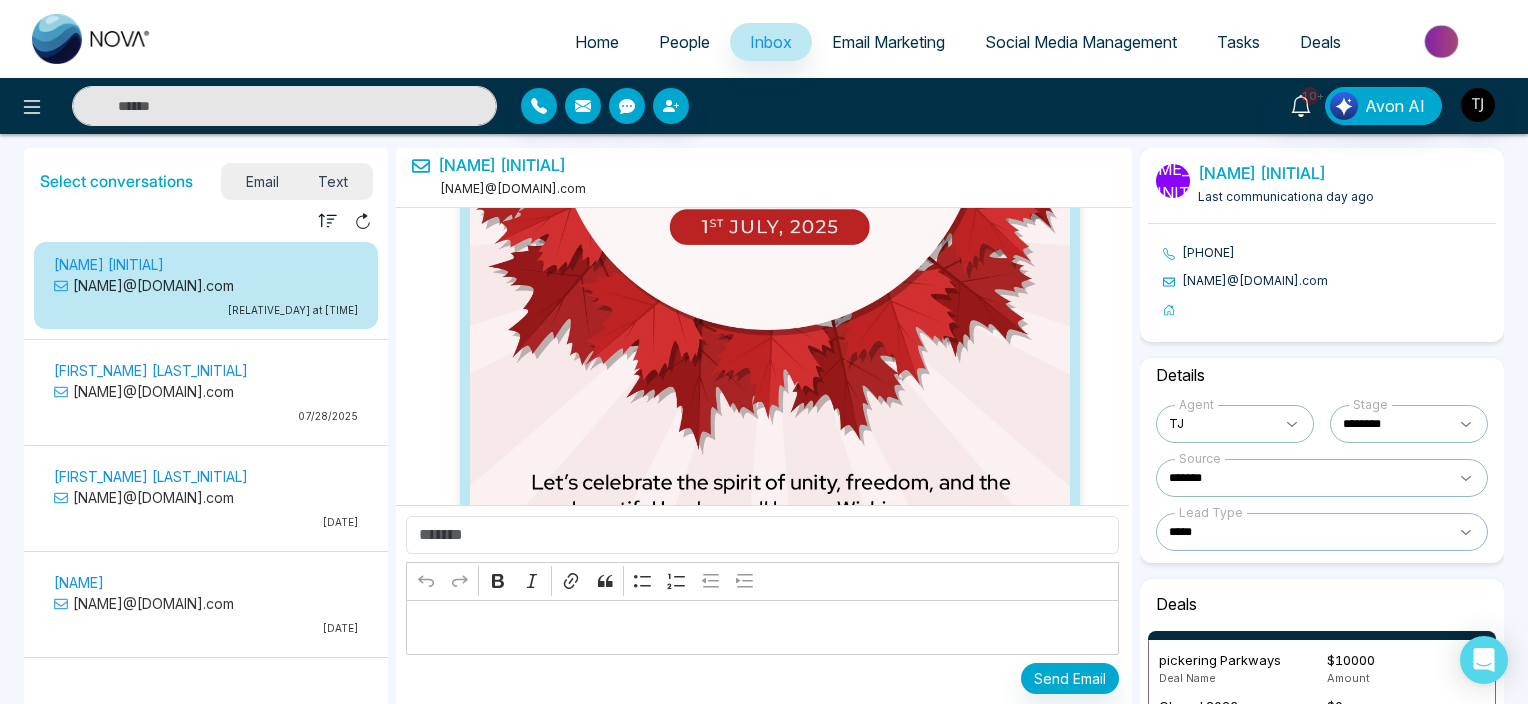 click on "07/28/2025" at bounding box center (206, 416) 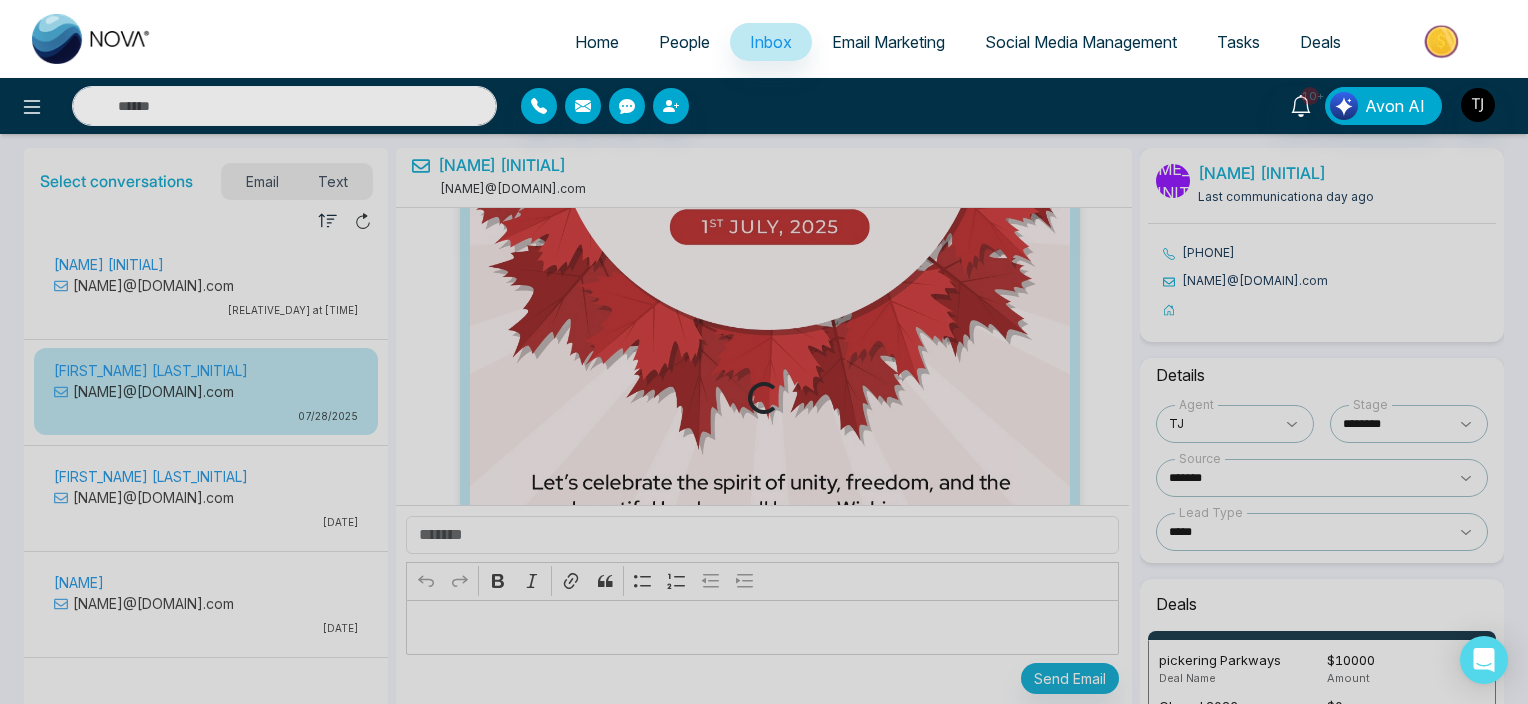 scroll, scrollTop: 252, scrollLeft: 0, axis: vertical 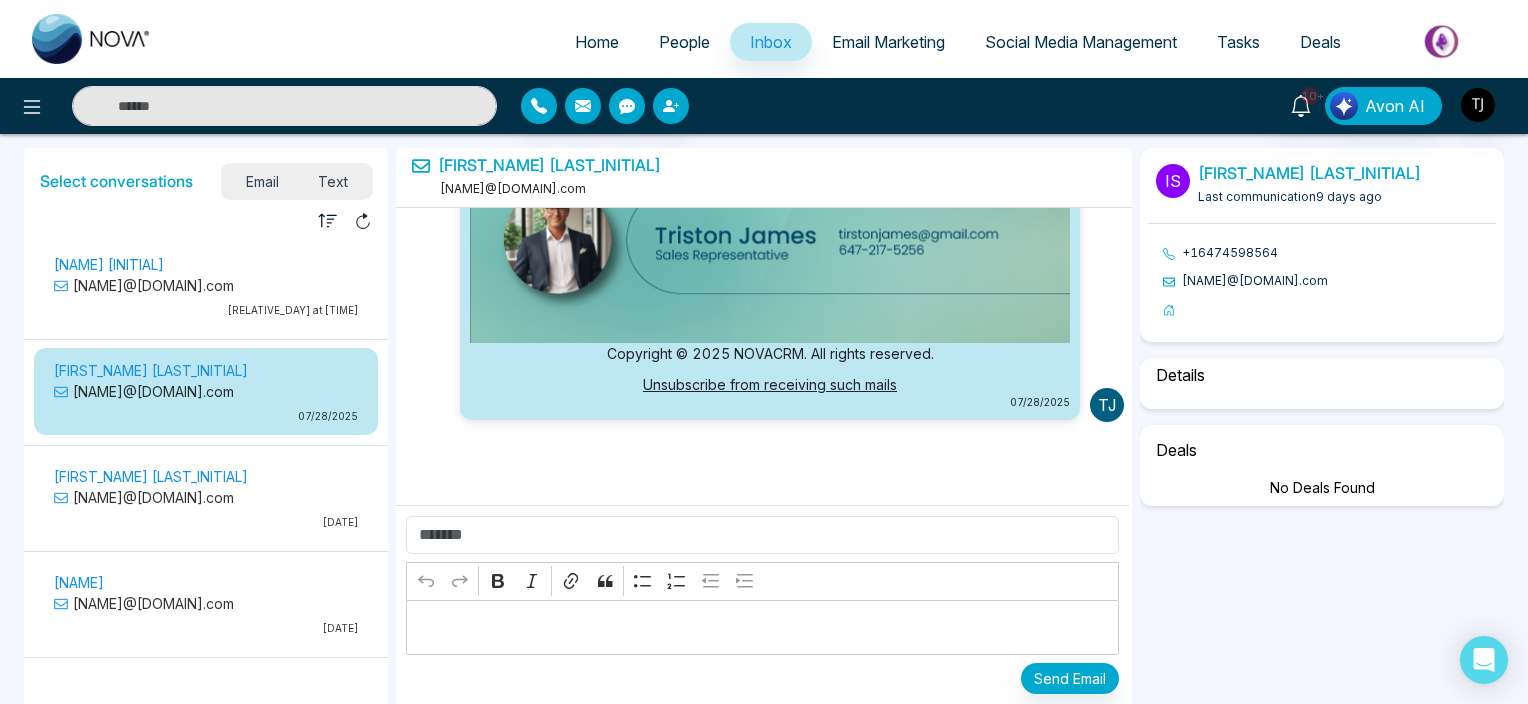 select on "*" 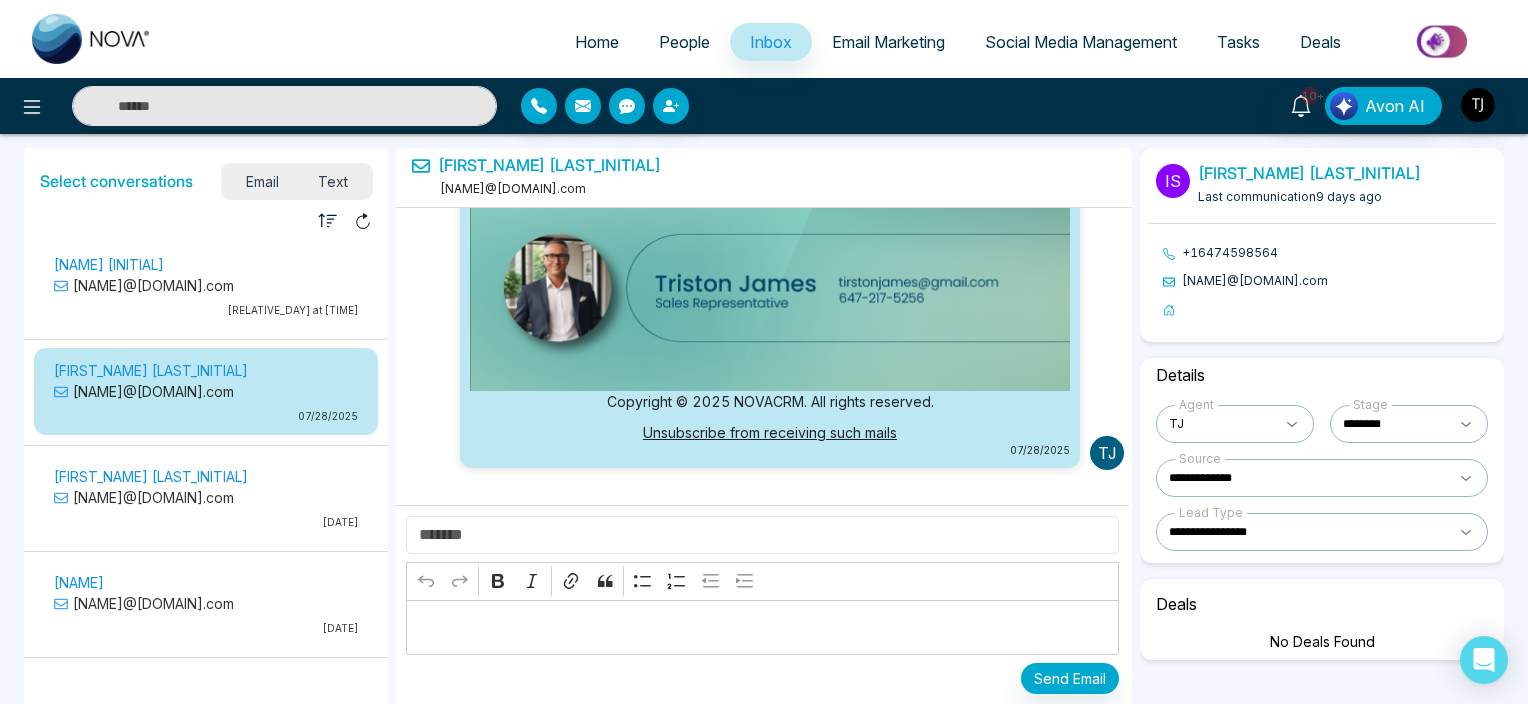 scroll, scrollTop: 252, scrollLeft: 0, axis: vertical 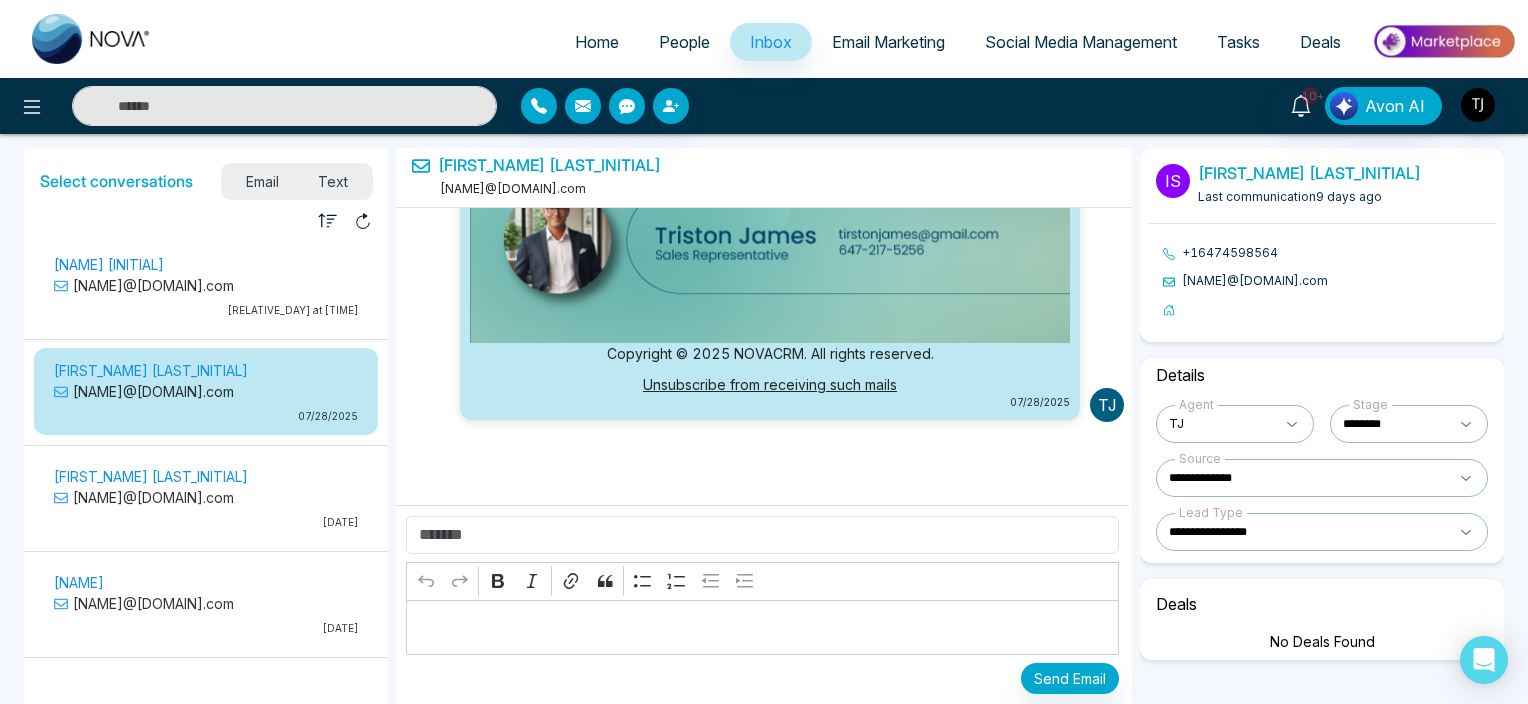click on "[NAME]@[DOMAIN].com" at bounding box center (206, 285) 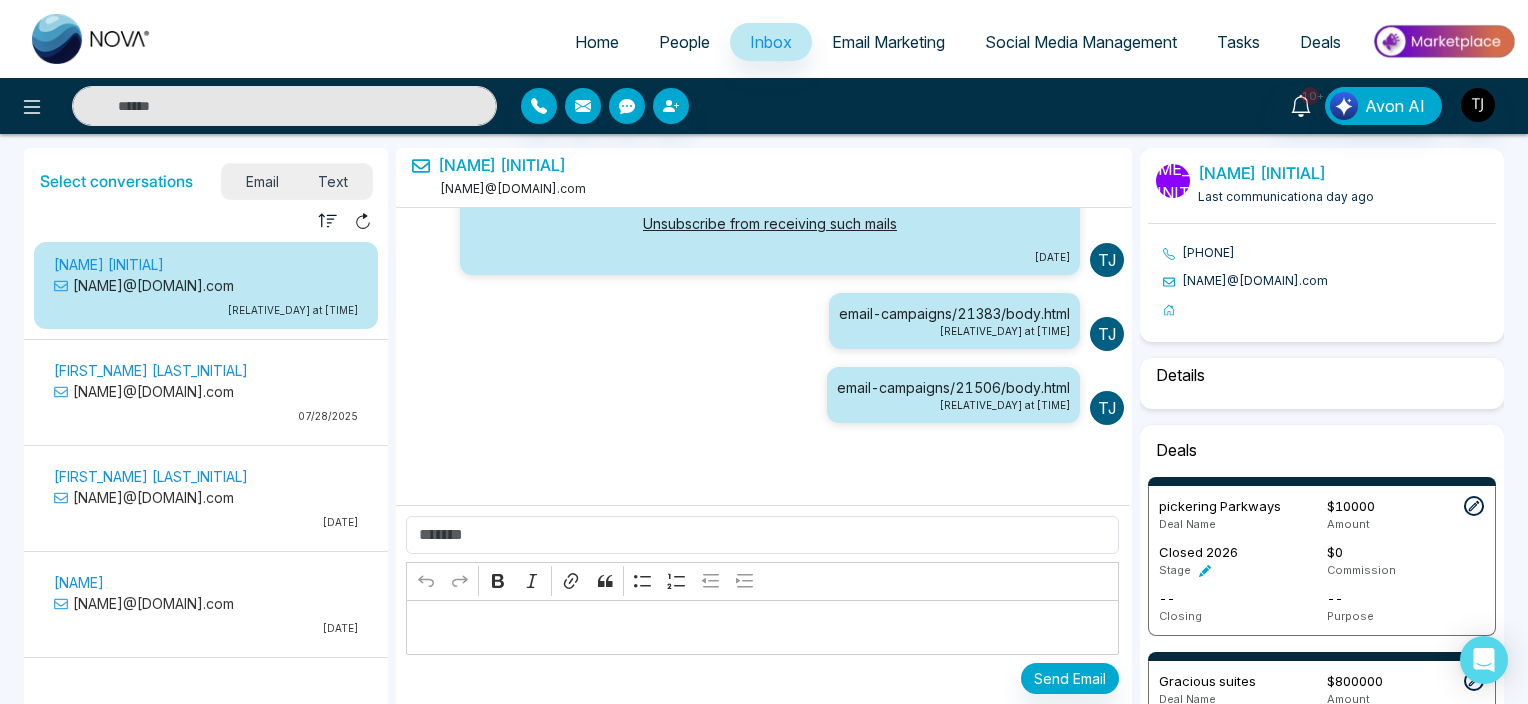 select on "*" 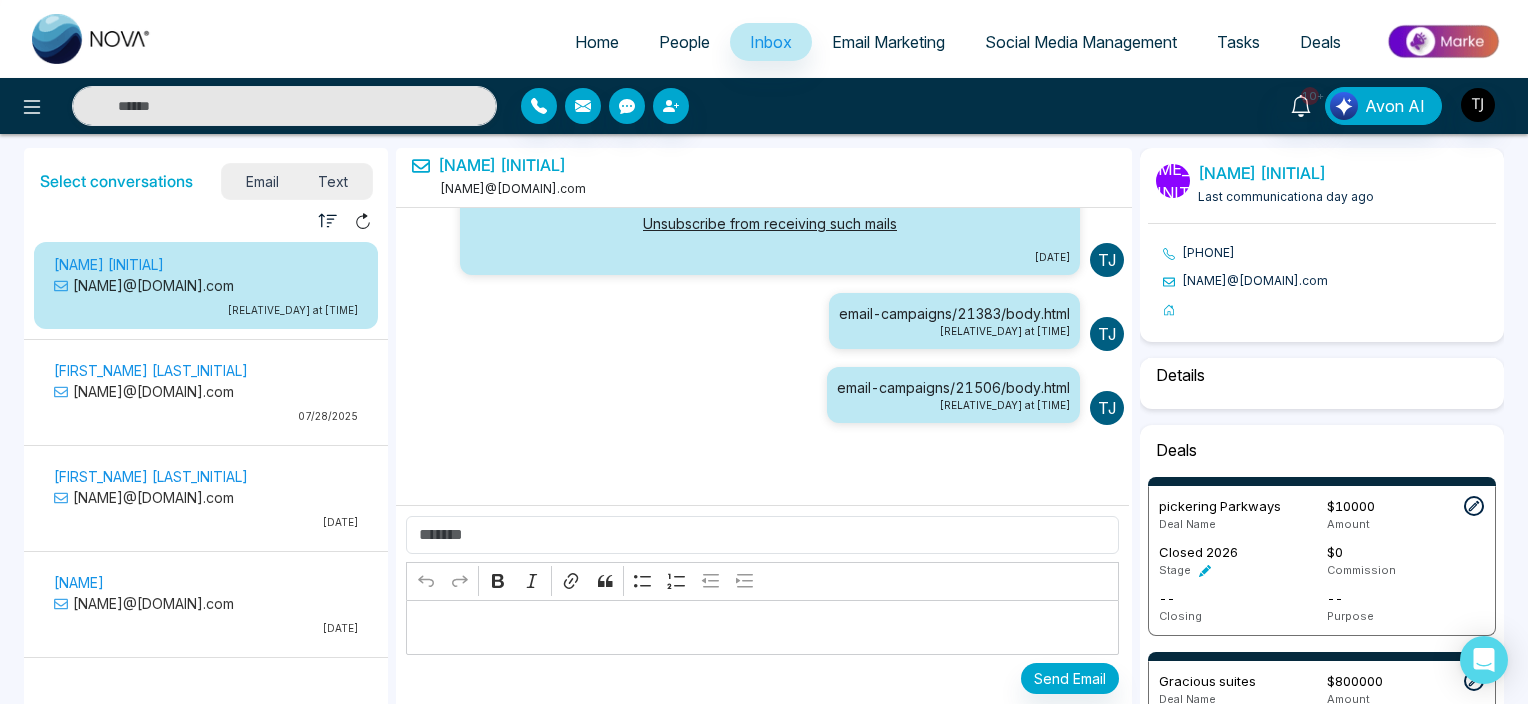 select on "*******" 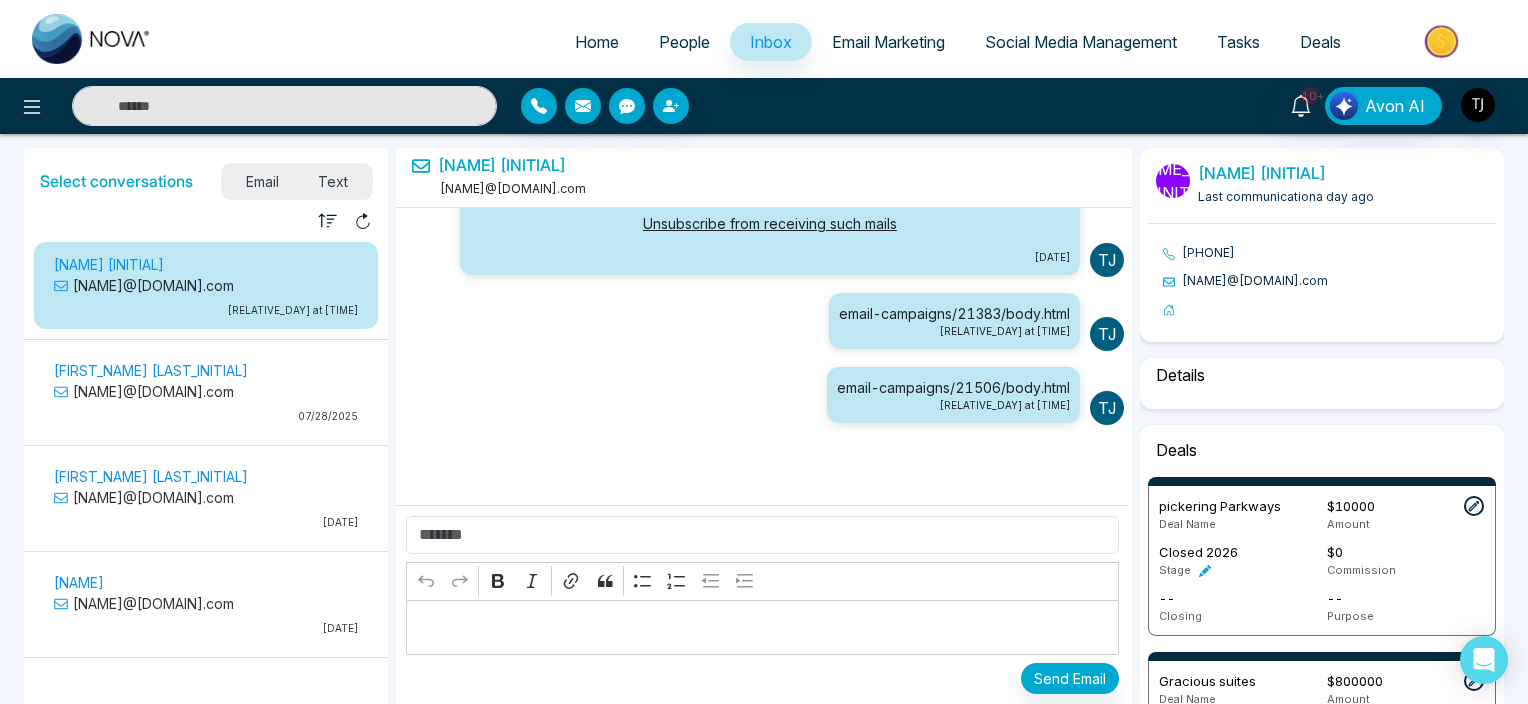select on "*****" 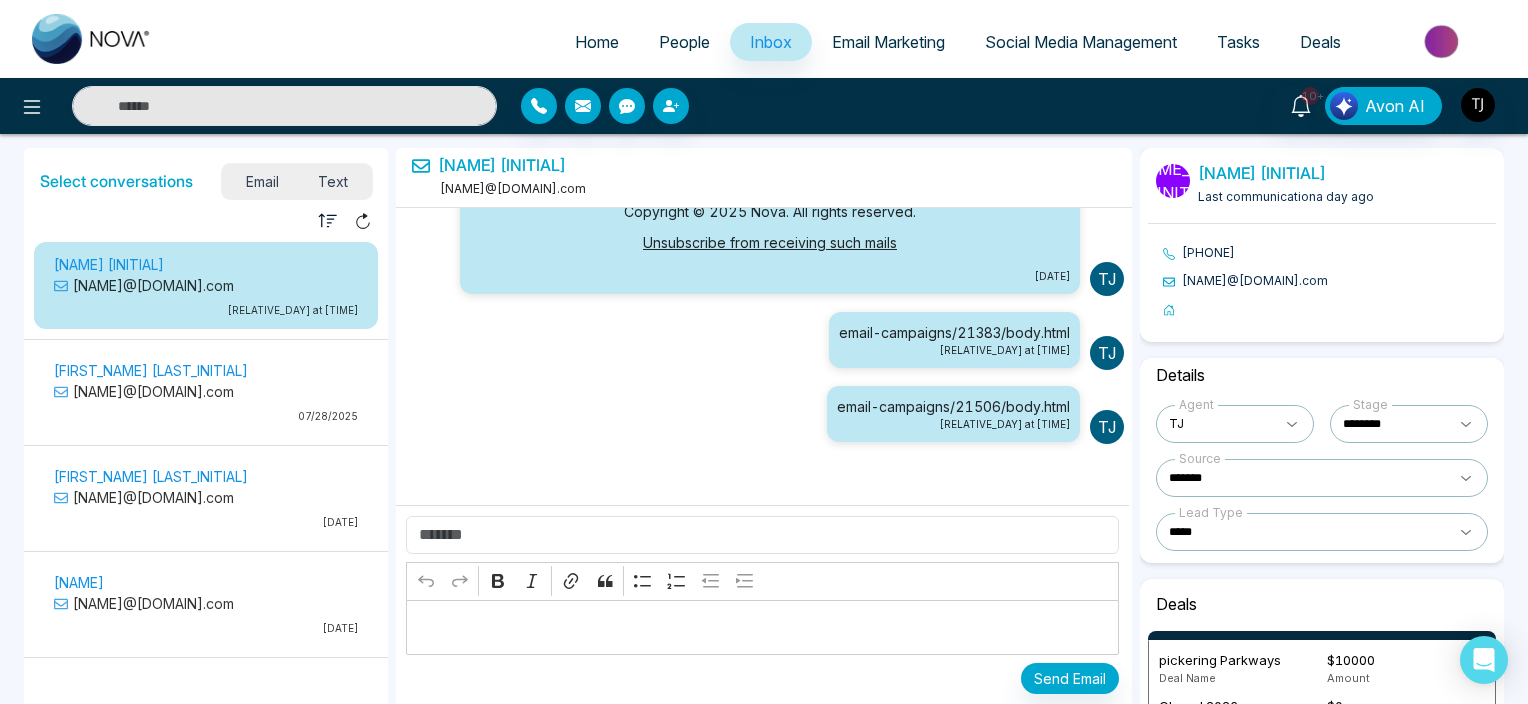 scroll, scrollTop: 6791, scrollLeft: 0, axis: vertical 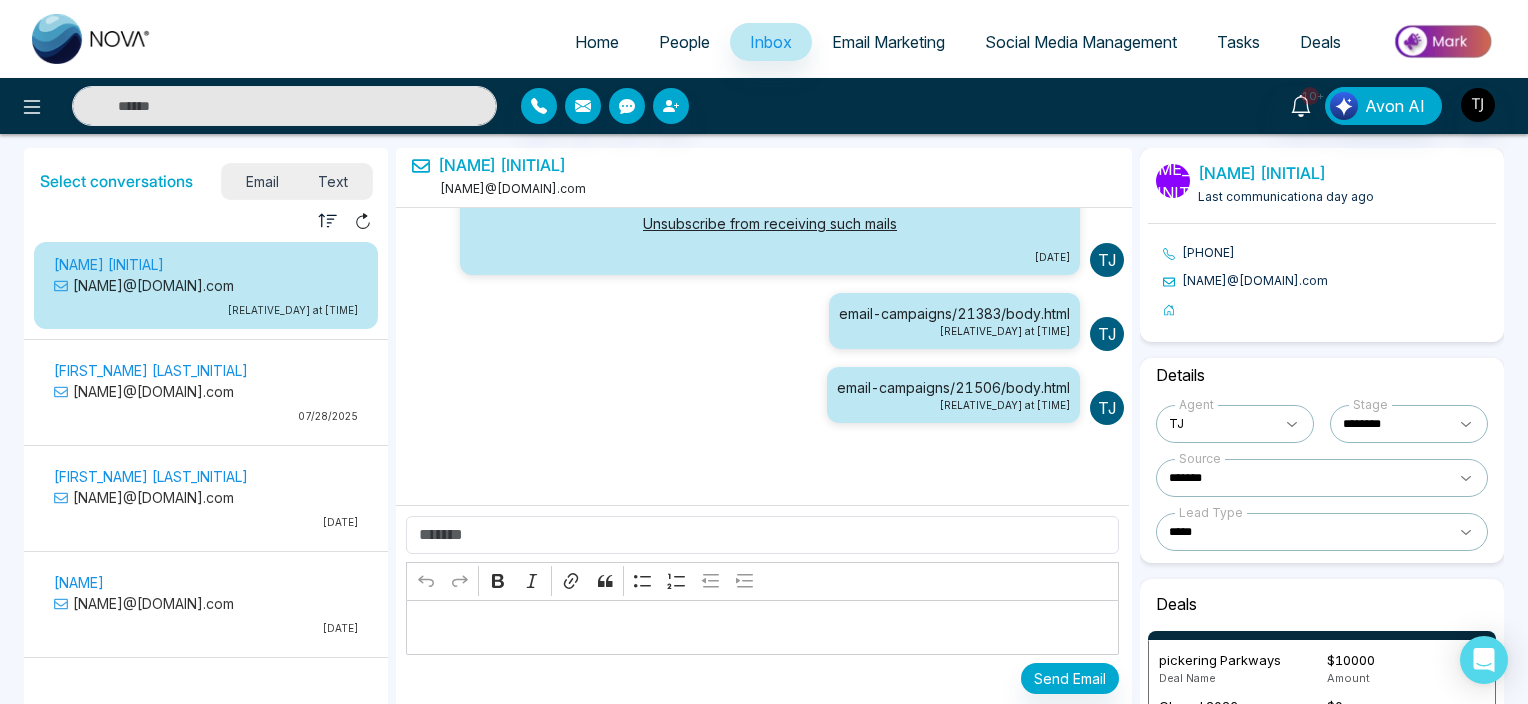 click on "Inbox" at bounding box center (771, 42) 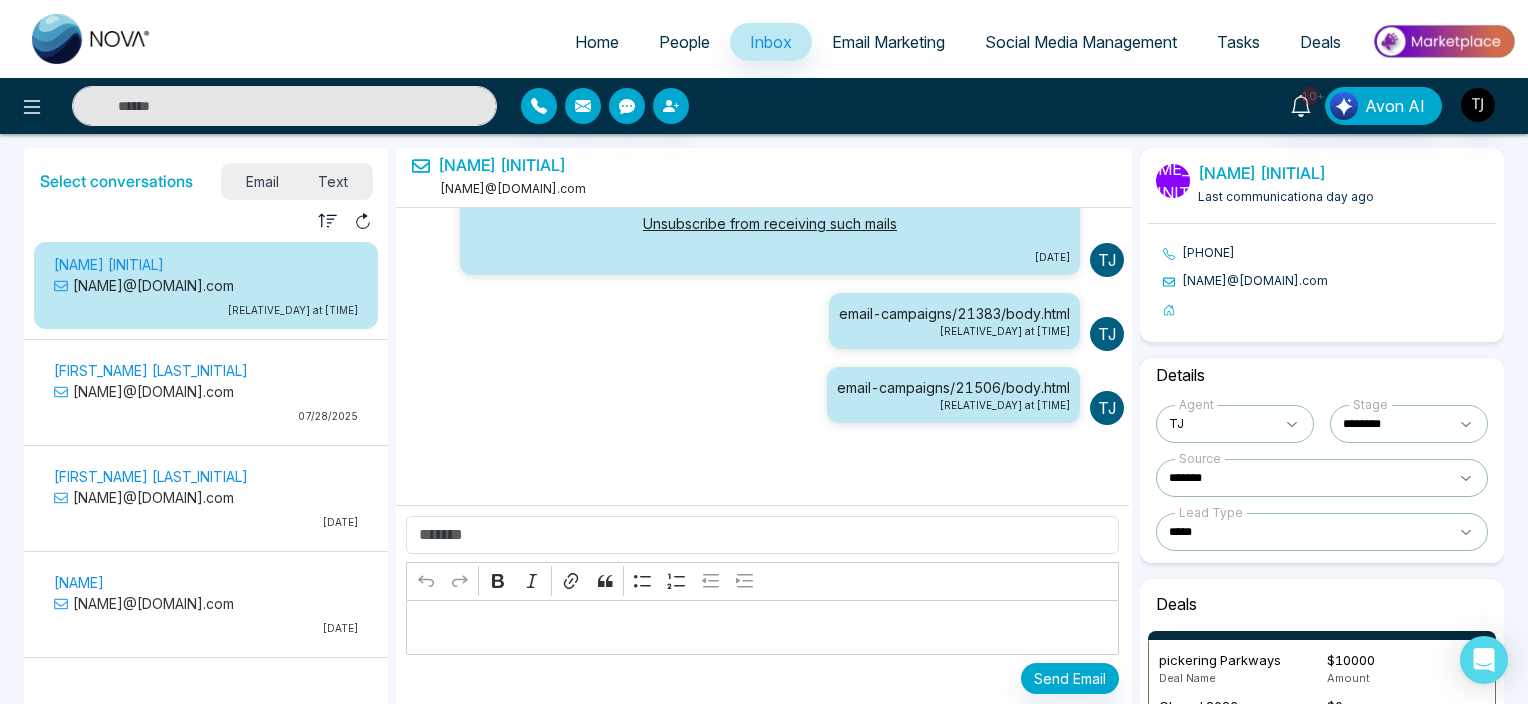 click on "Text" at bounding box center (334, 181) 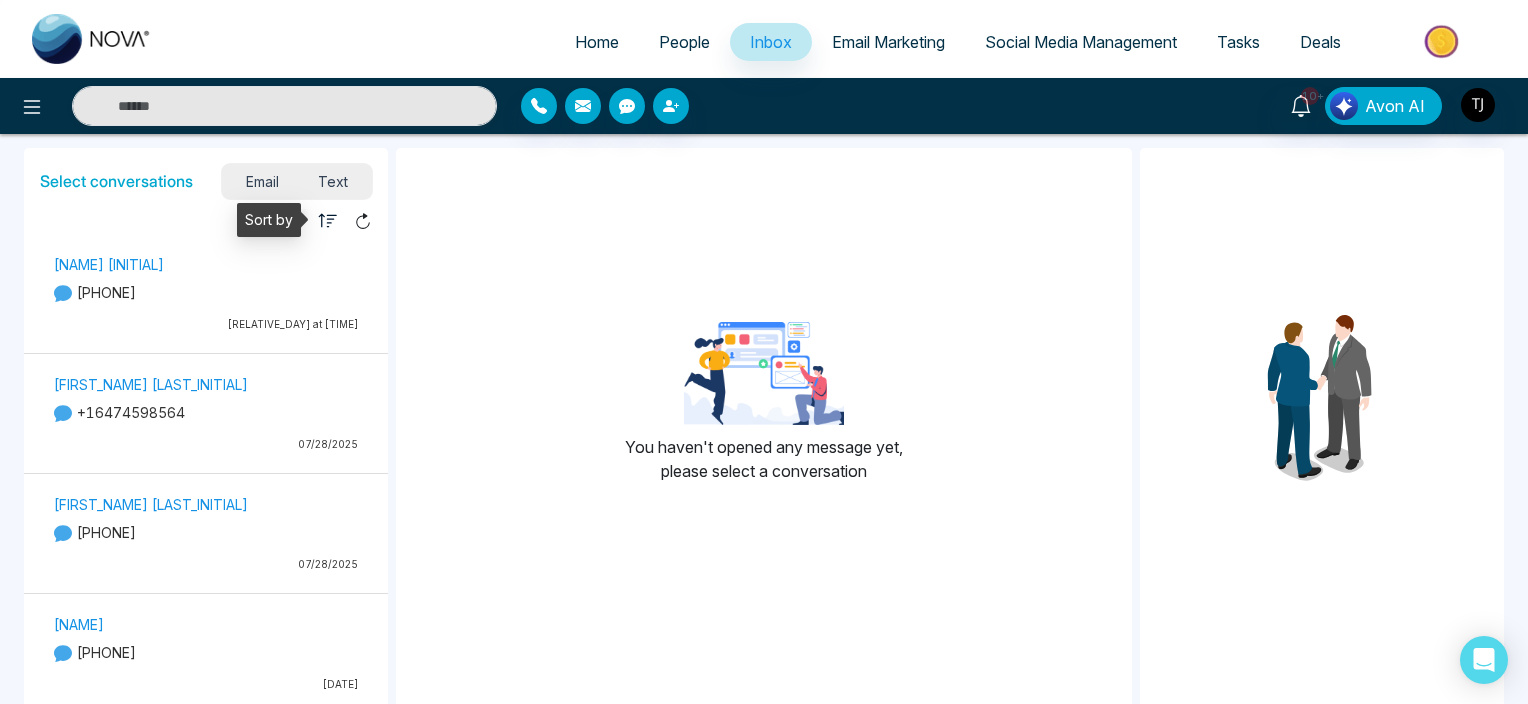 click 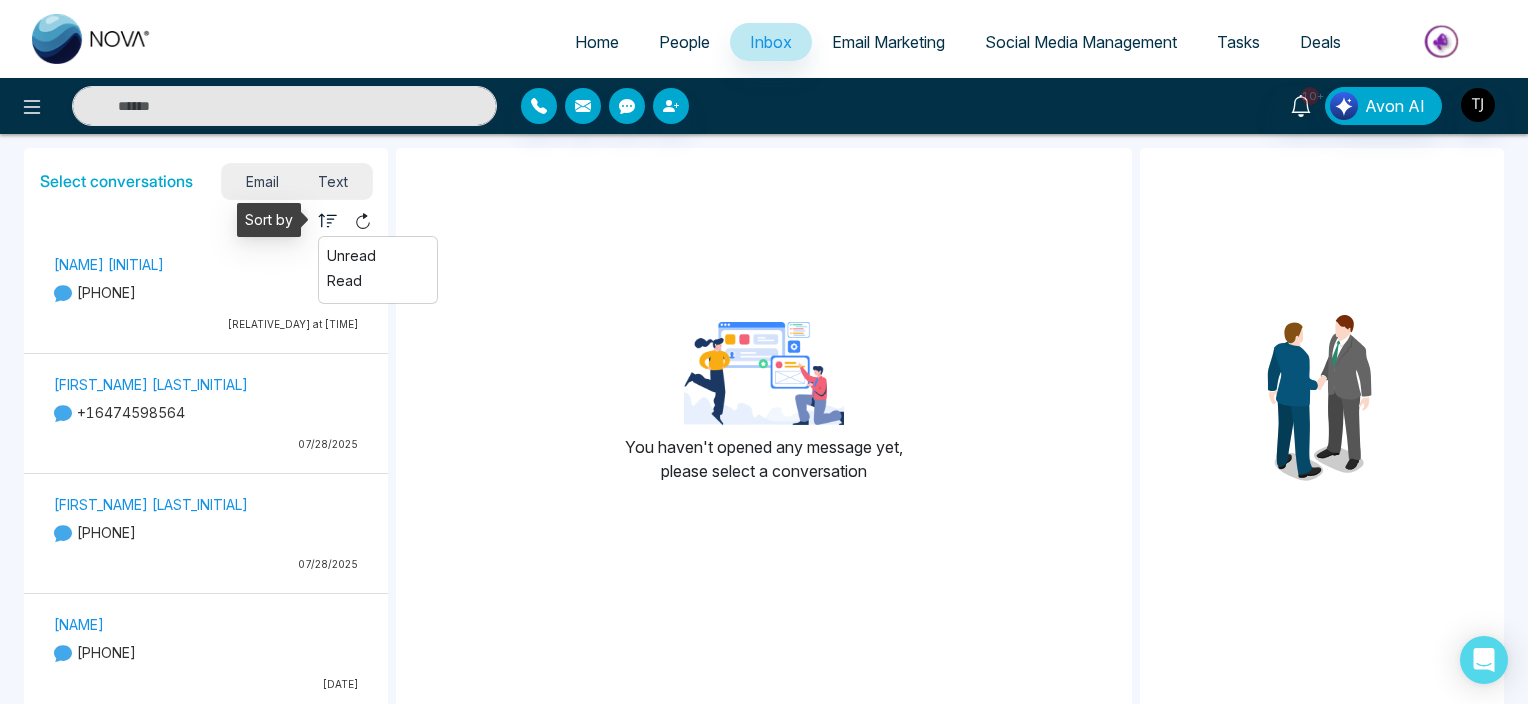 click 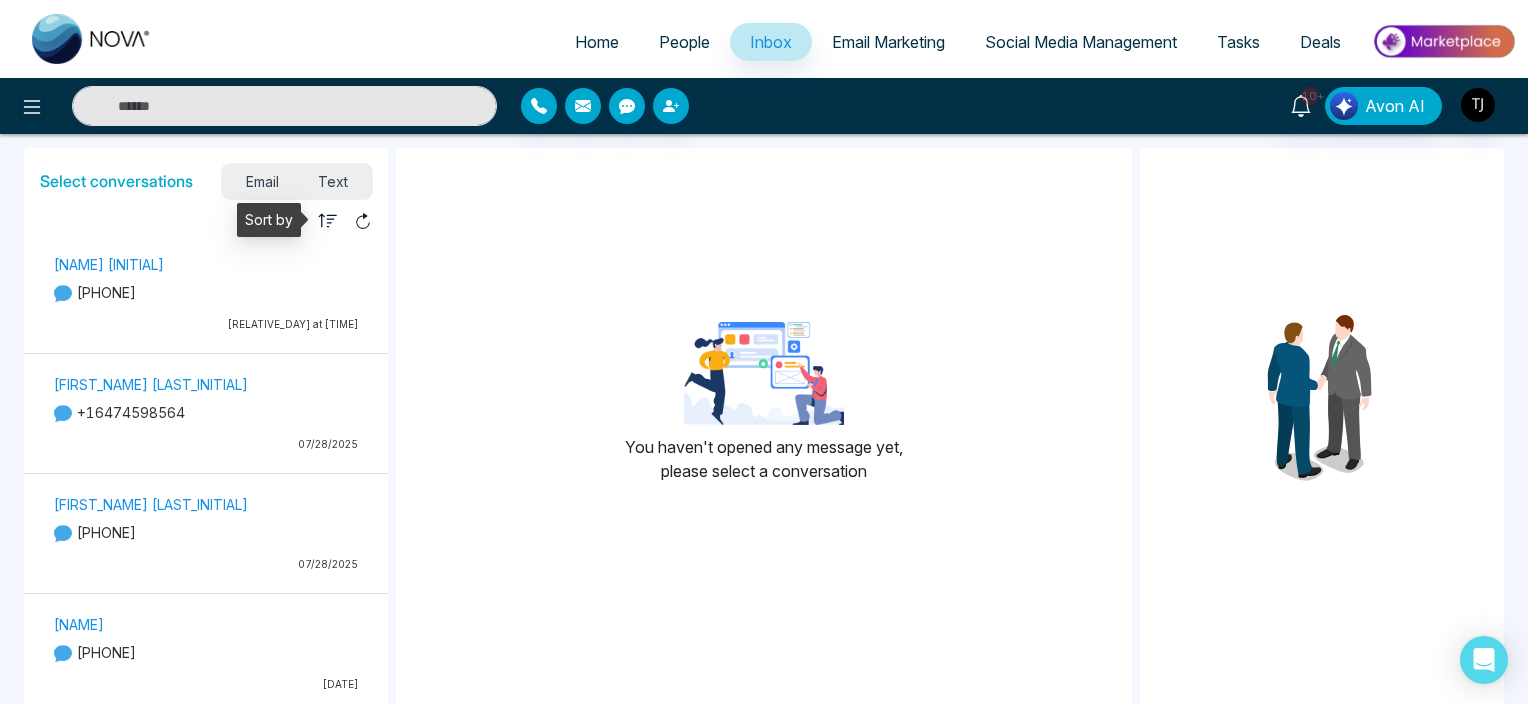 click 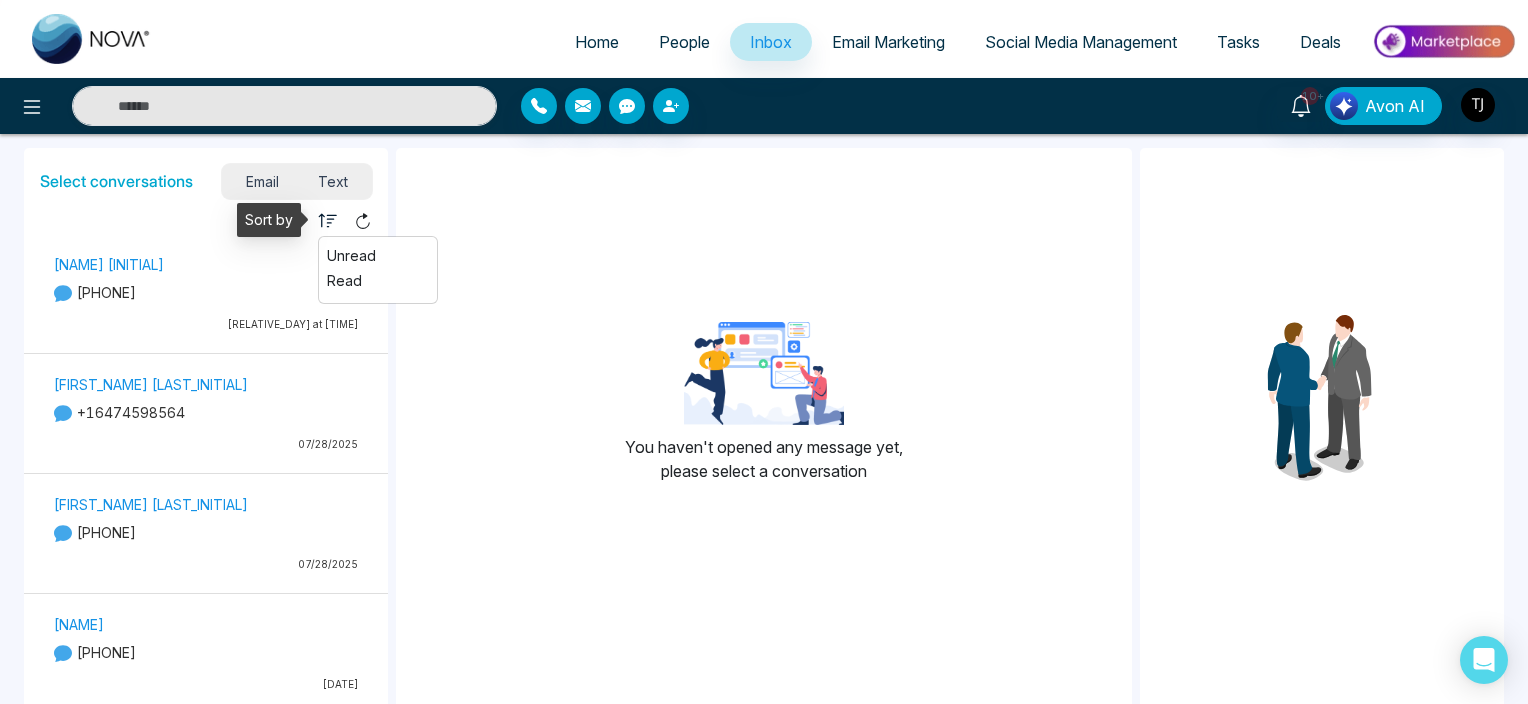 type 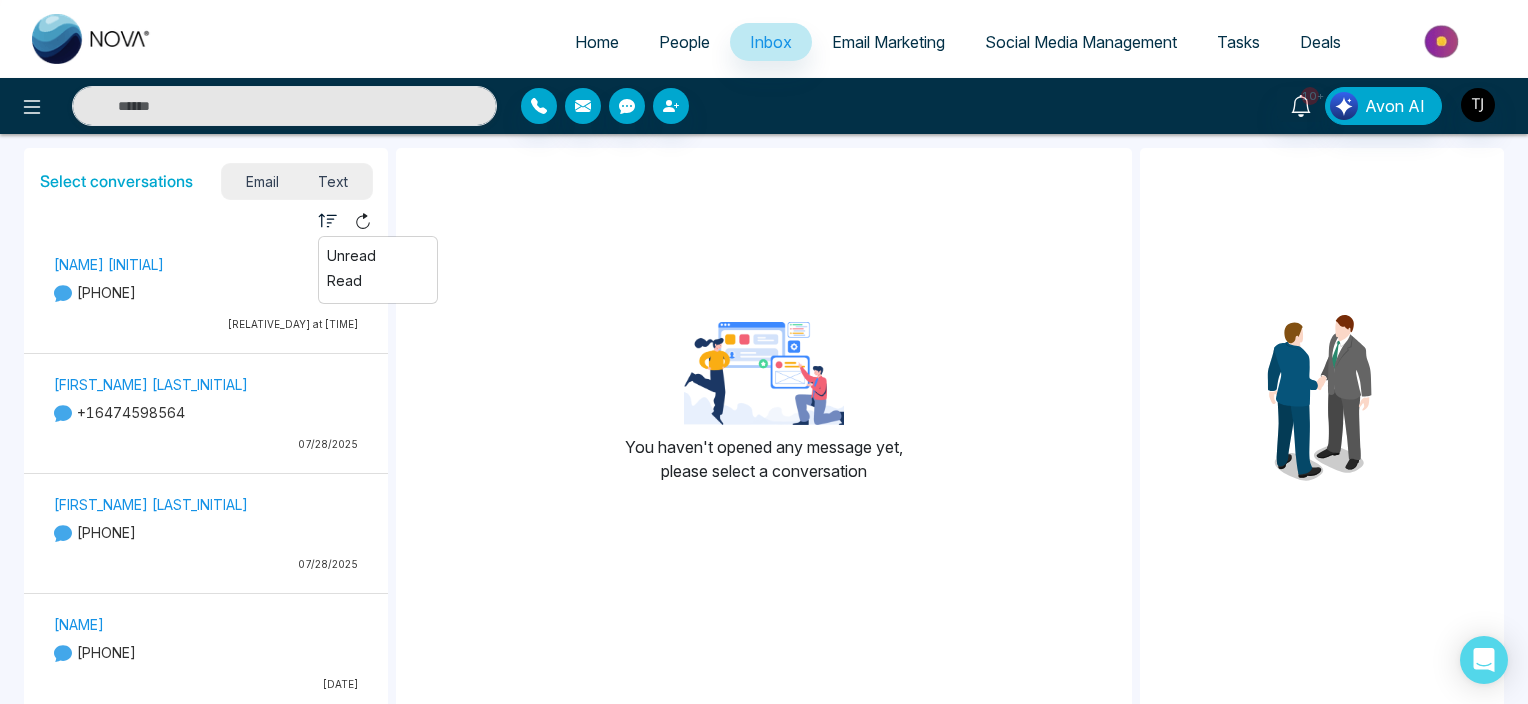 click on "You haven't opened any message yet,  please select a conversation" at bounding box center (764, 410) 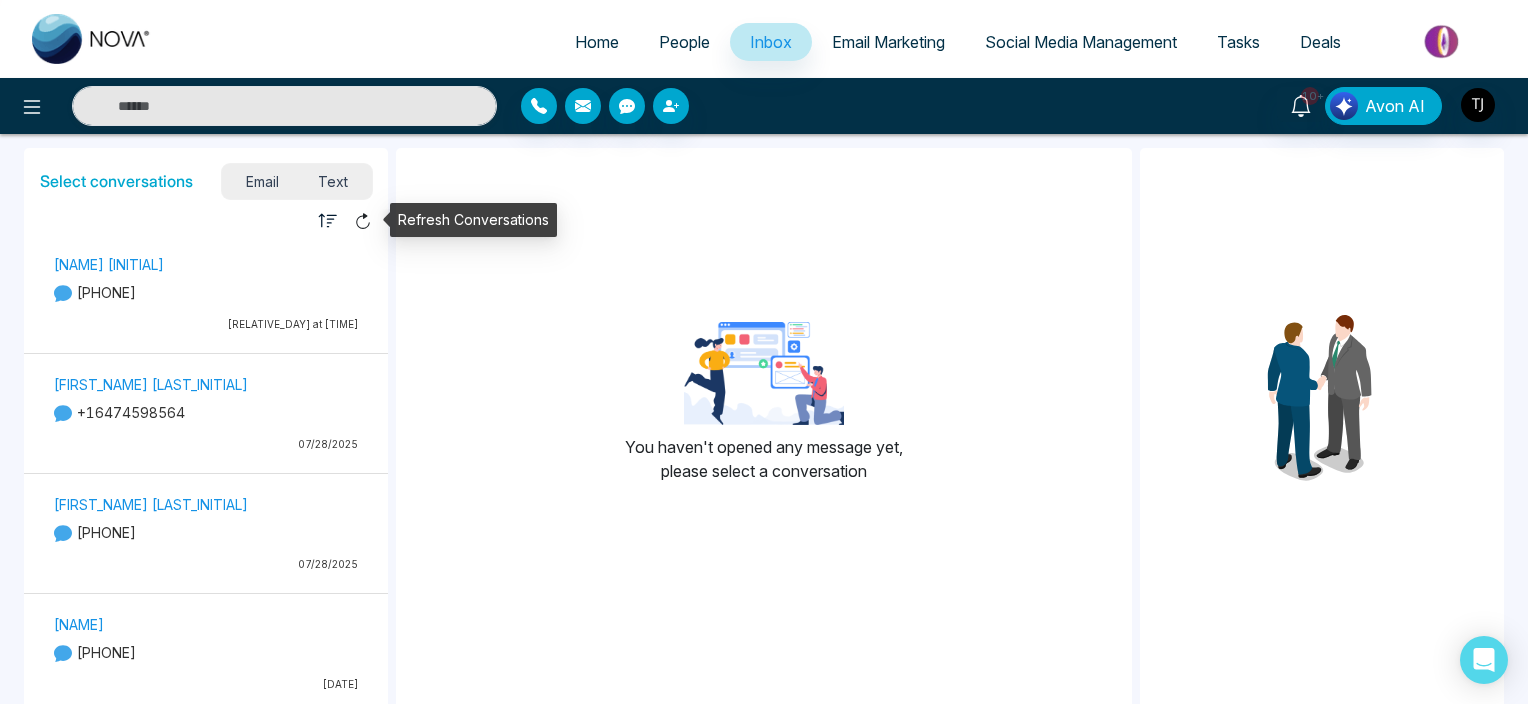 click 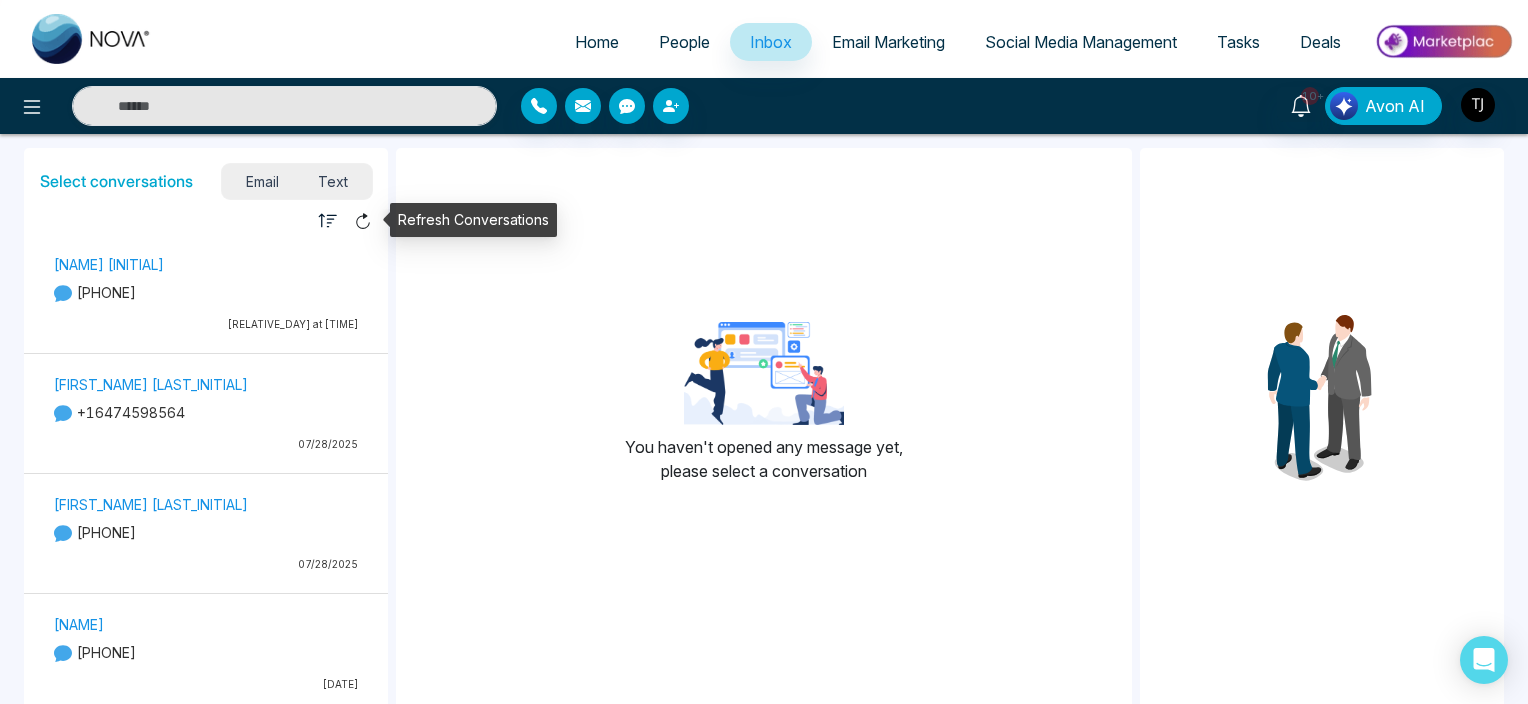 click 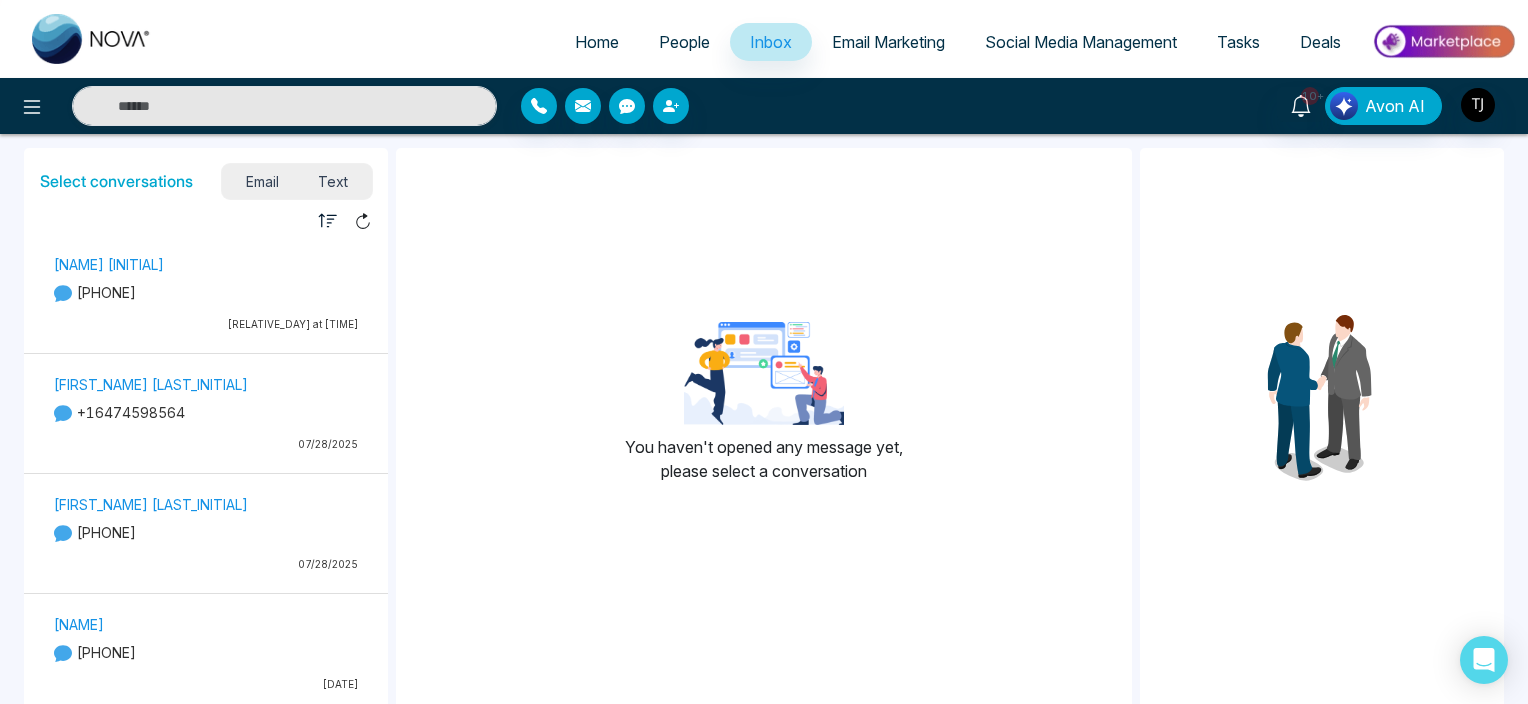 click on "[NAME] [INITIAL]" at bounding box center (206, 264) 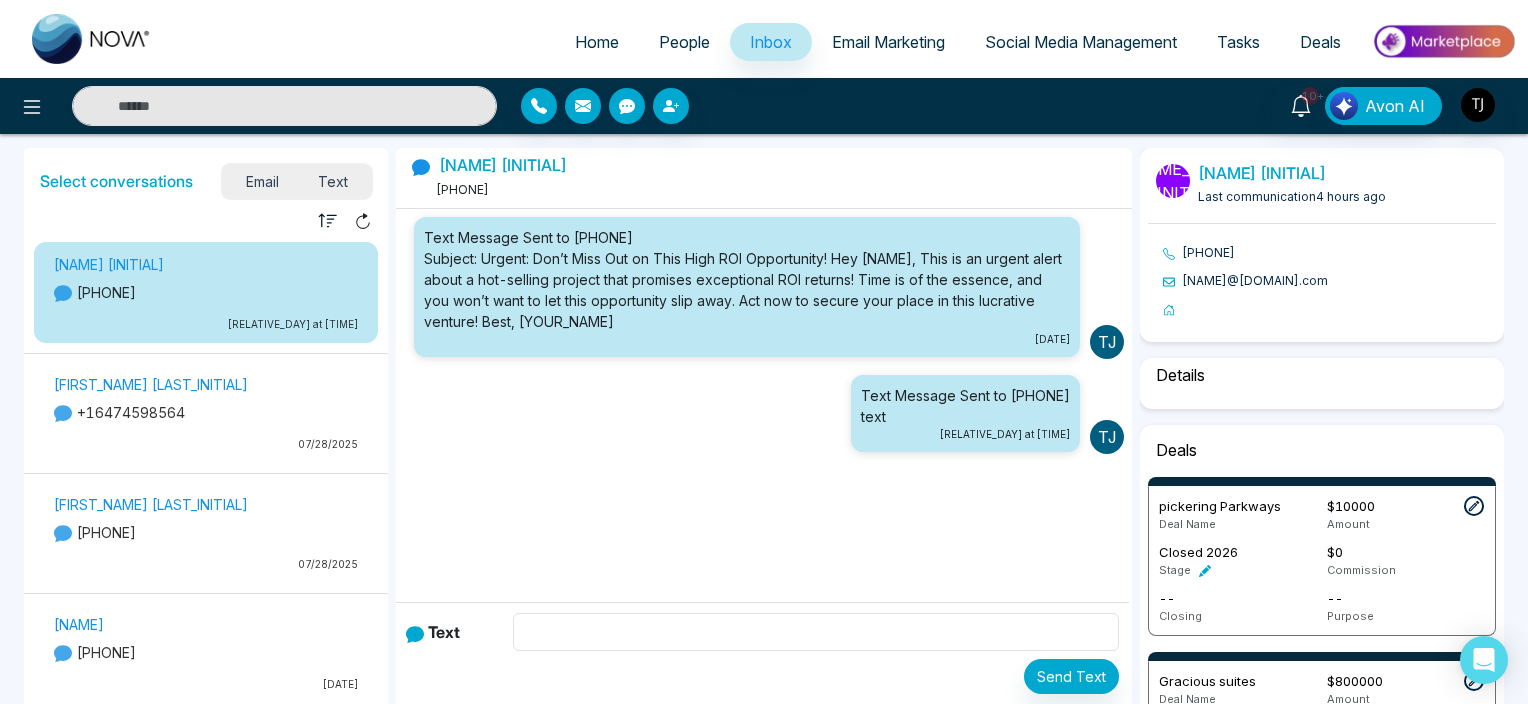 select on "*" 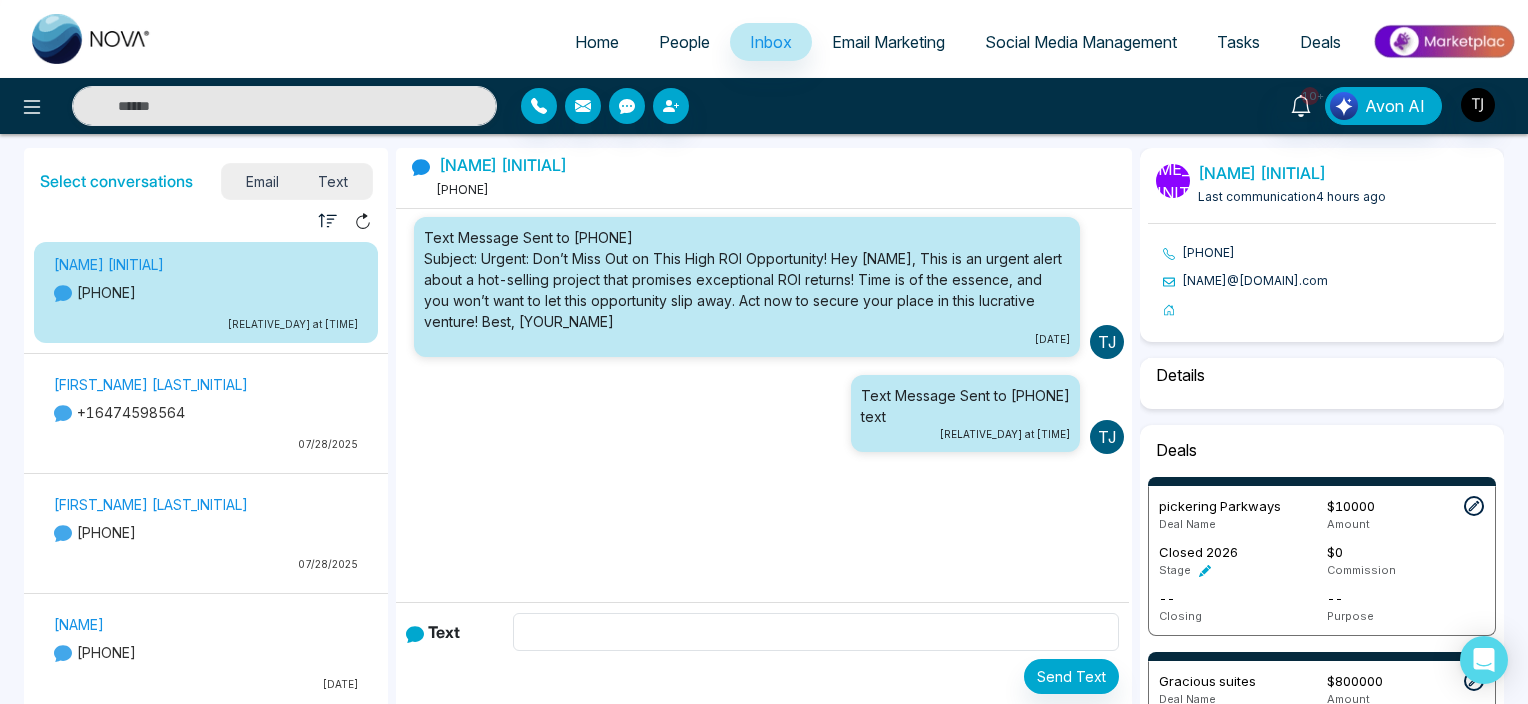 select on "*******" 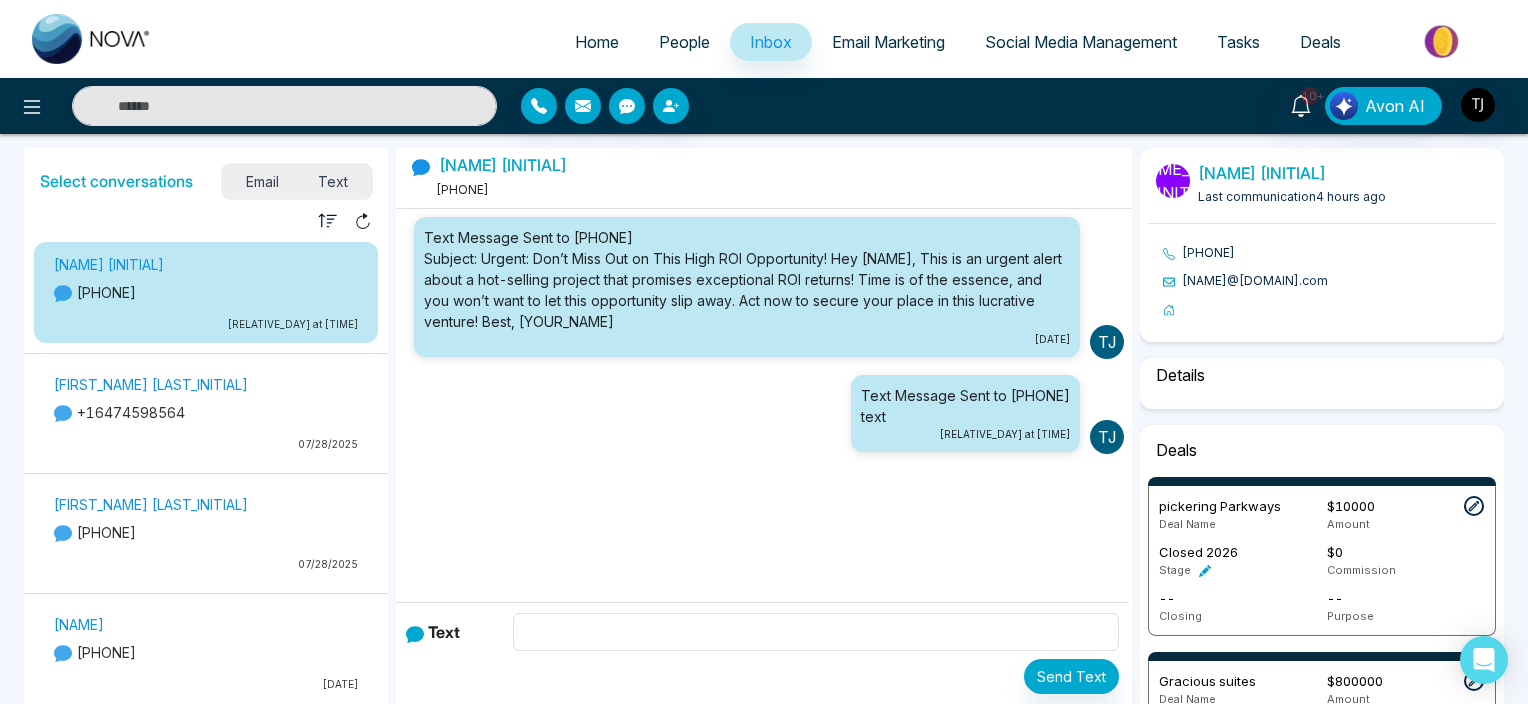 select on "*****" 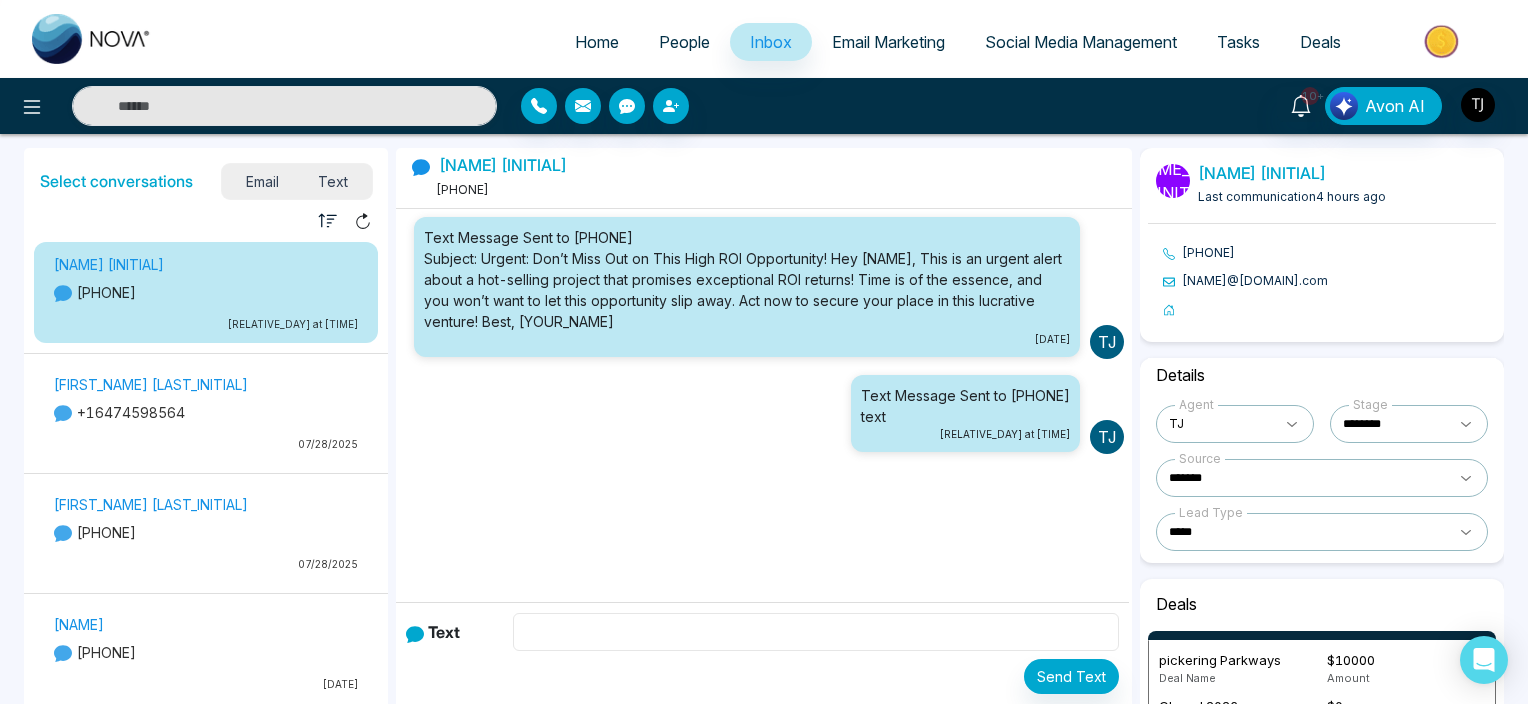click at bounding box center [816, 632] 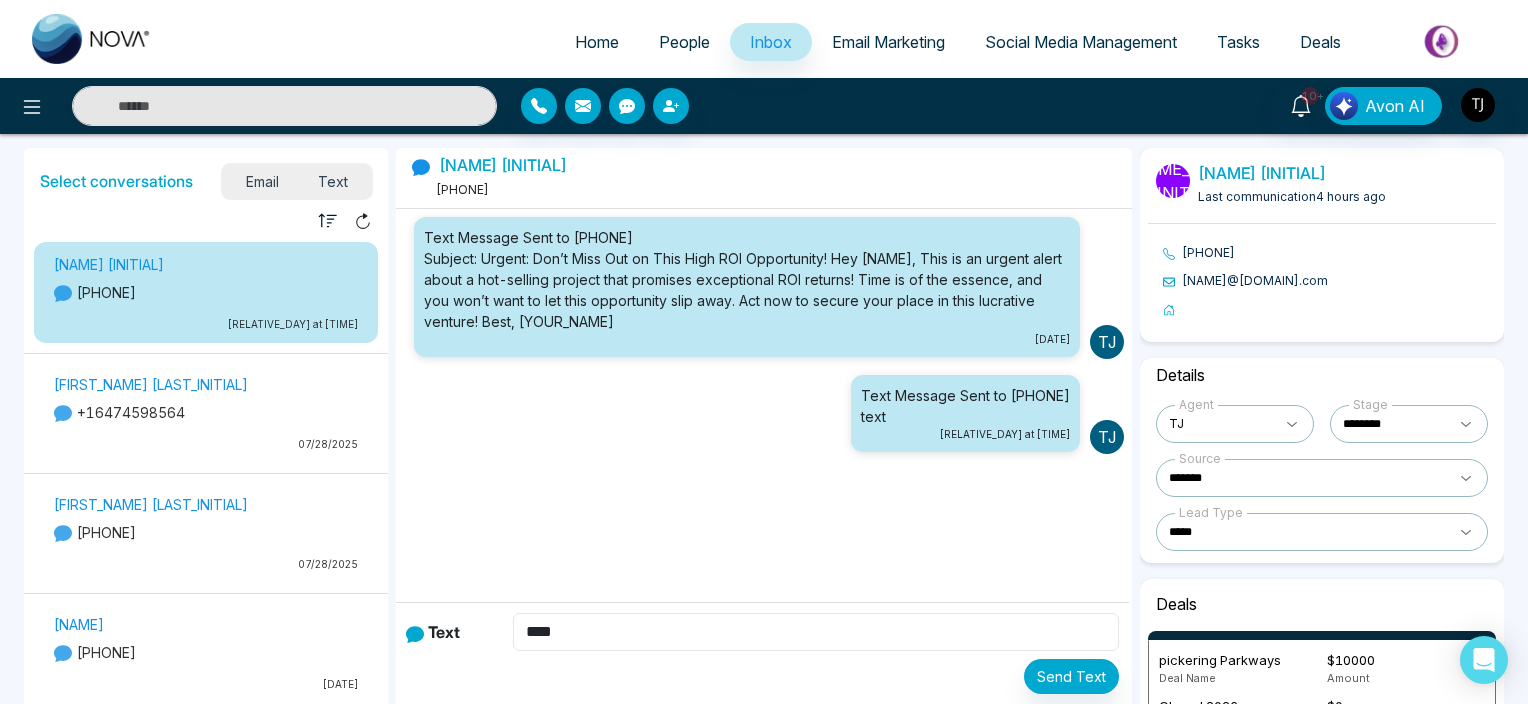 type on "****" 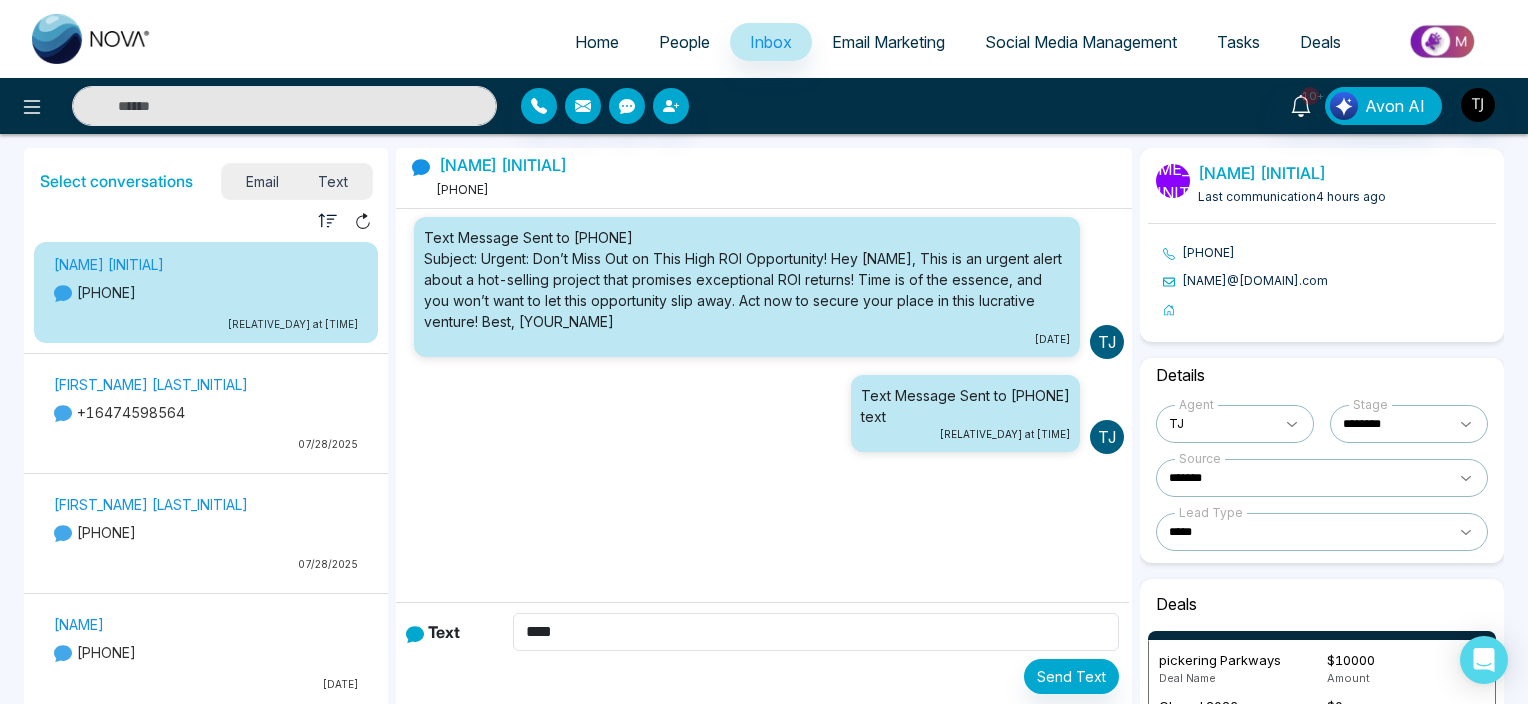 click on "Details" at bounding box center (1322, 375) 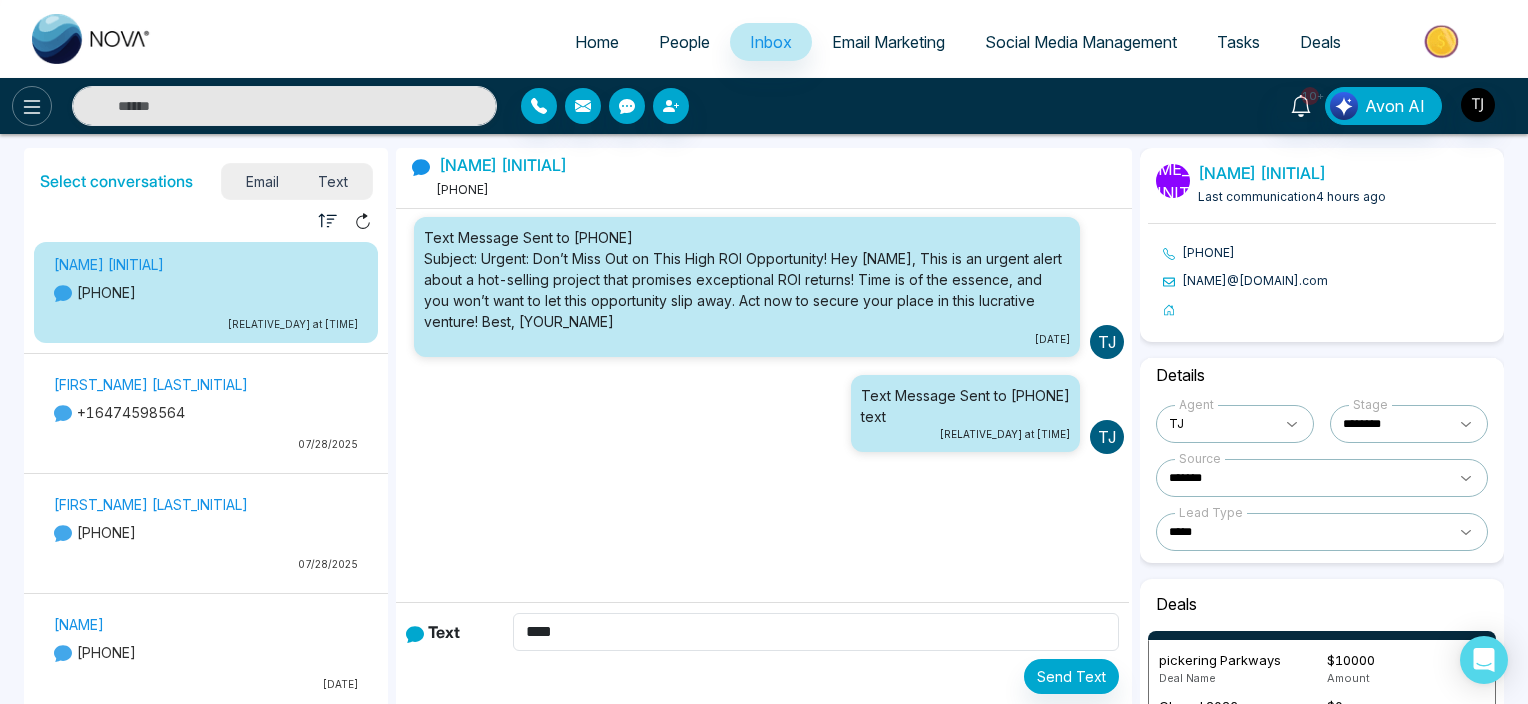 click 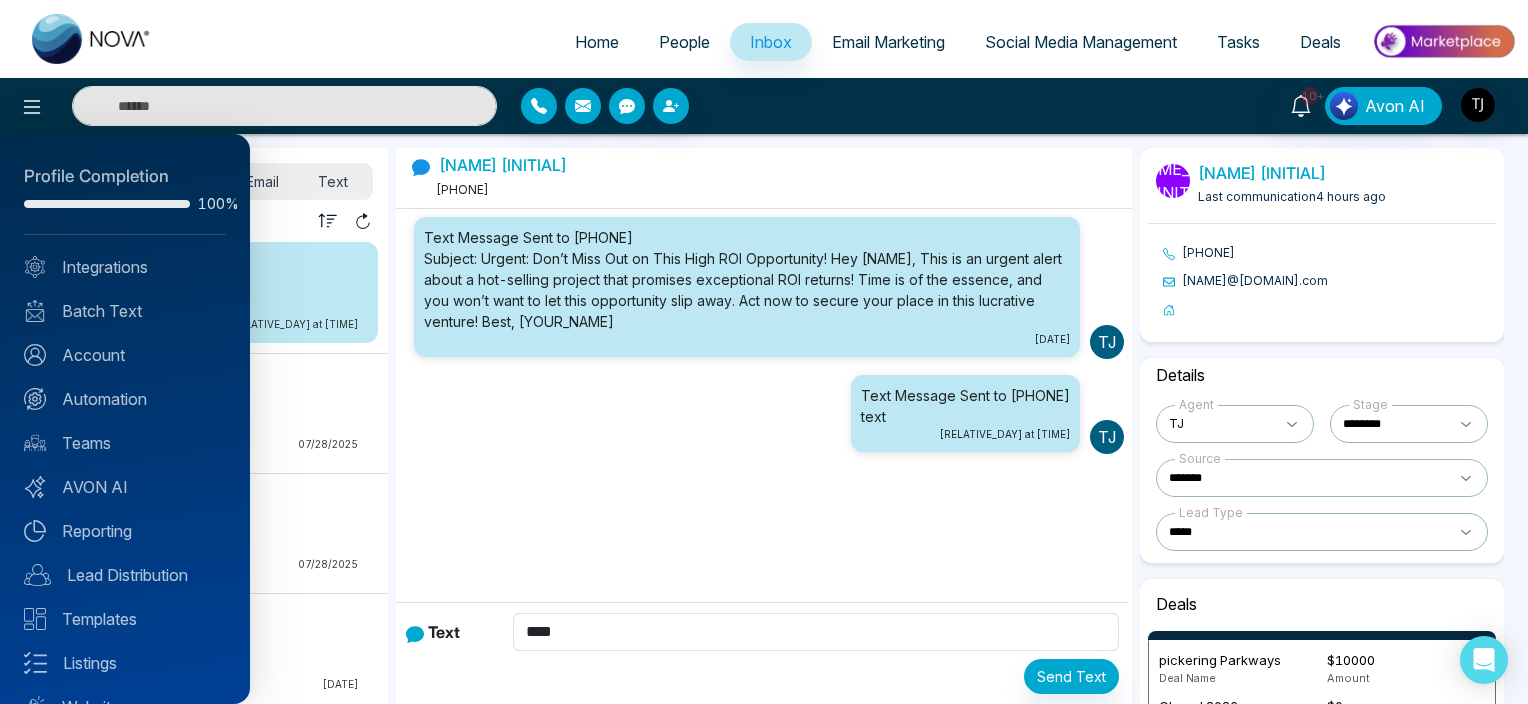 click at bounding box center (764, 352) 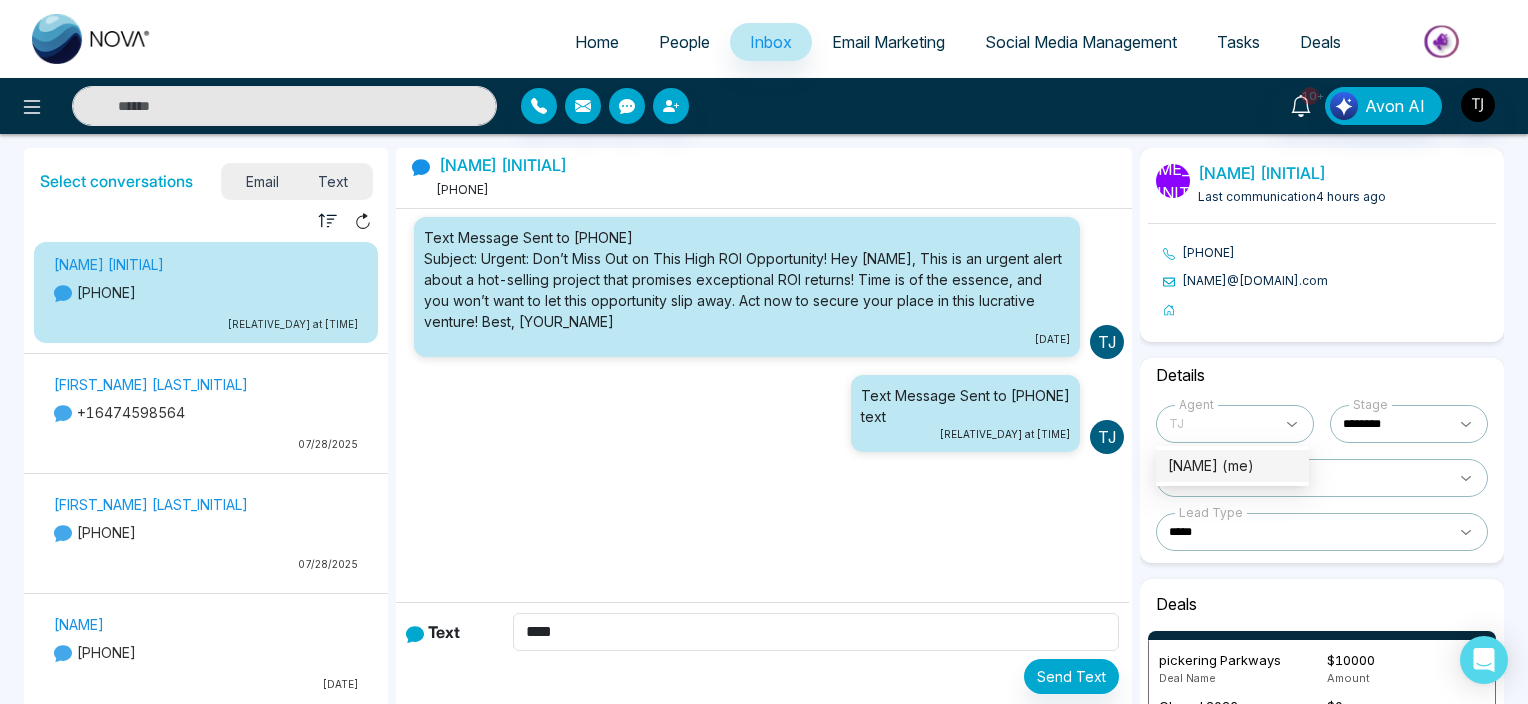click at bounding box center (1235, 424) 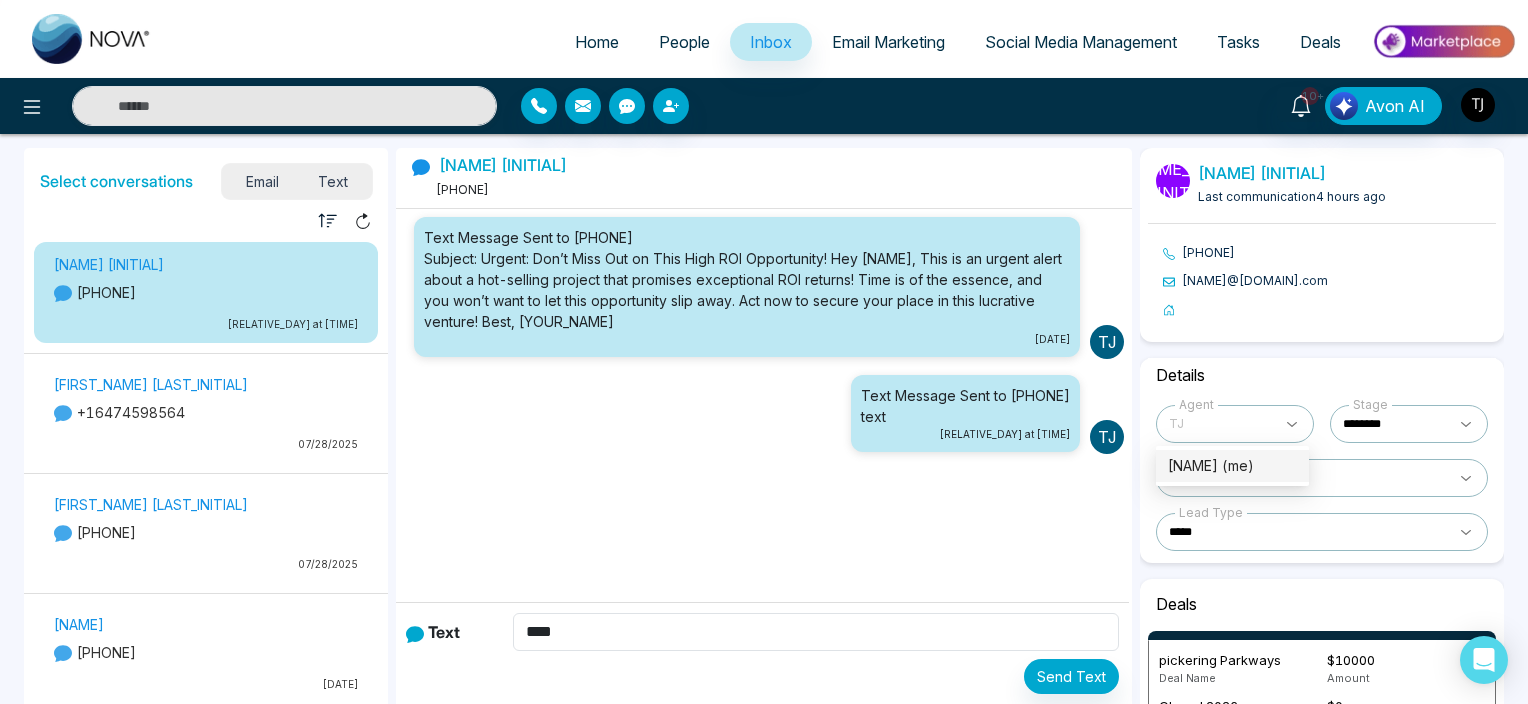 click at bounding box center (1235, 424) 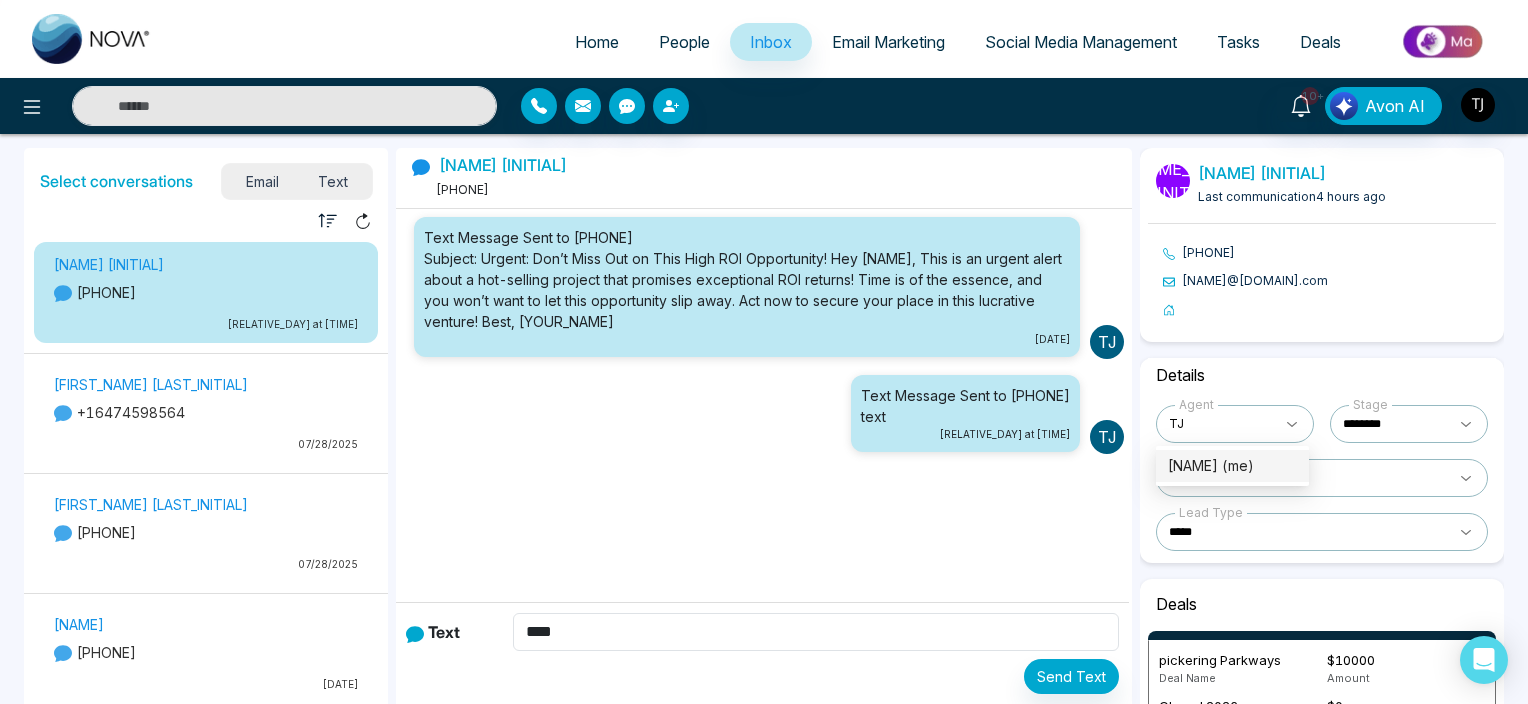 click on "Details" at bounding box center (1322, 375) 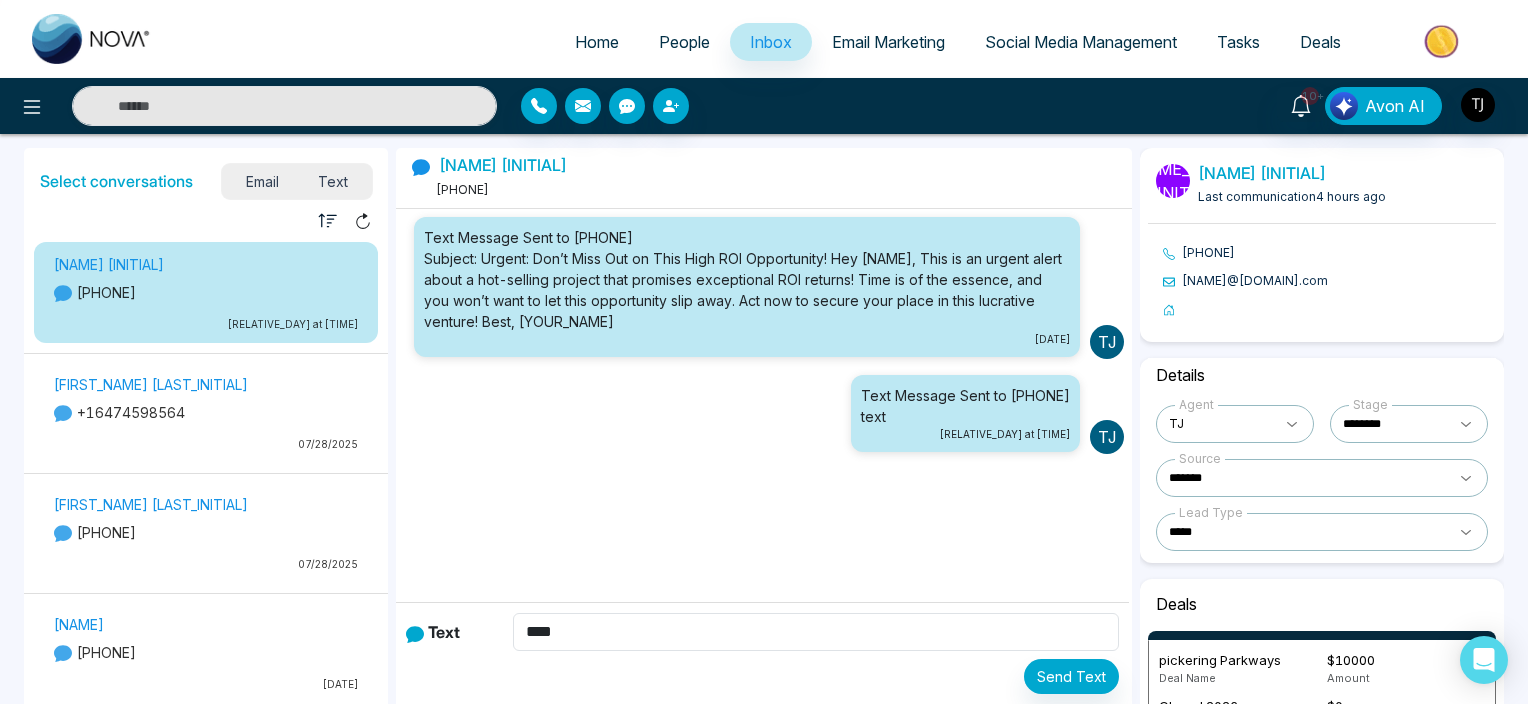 click on "**********" at bounding box center (1409, 424) 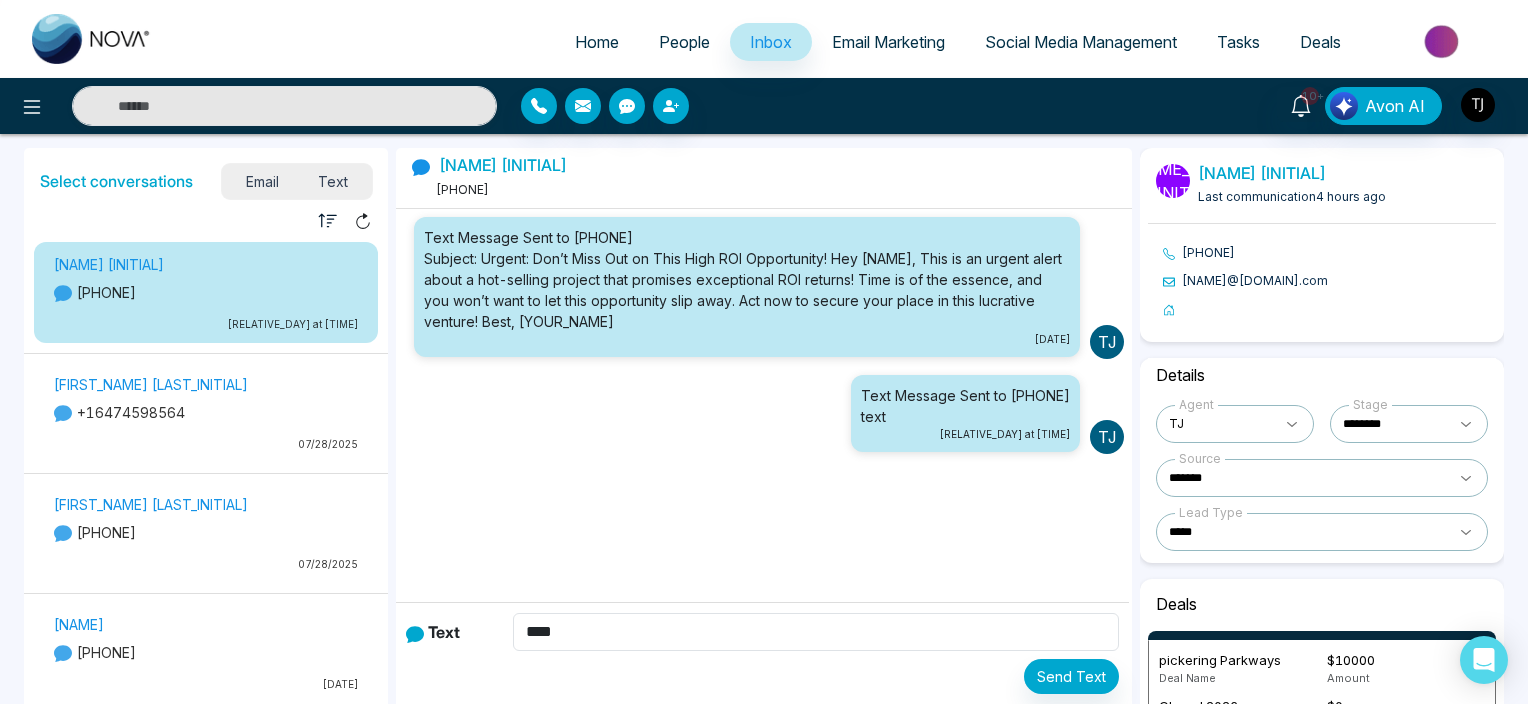 click on "**********" at bounding box center (1322, 478) 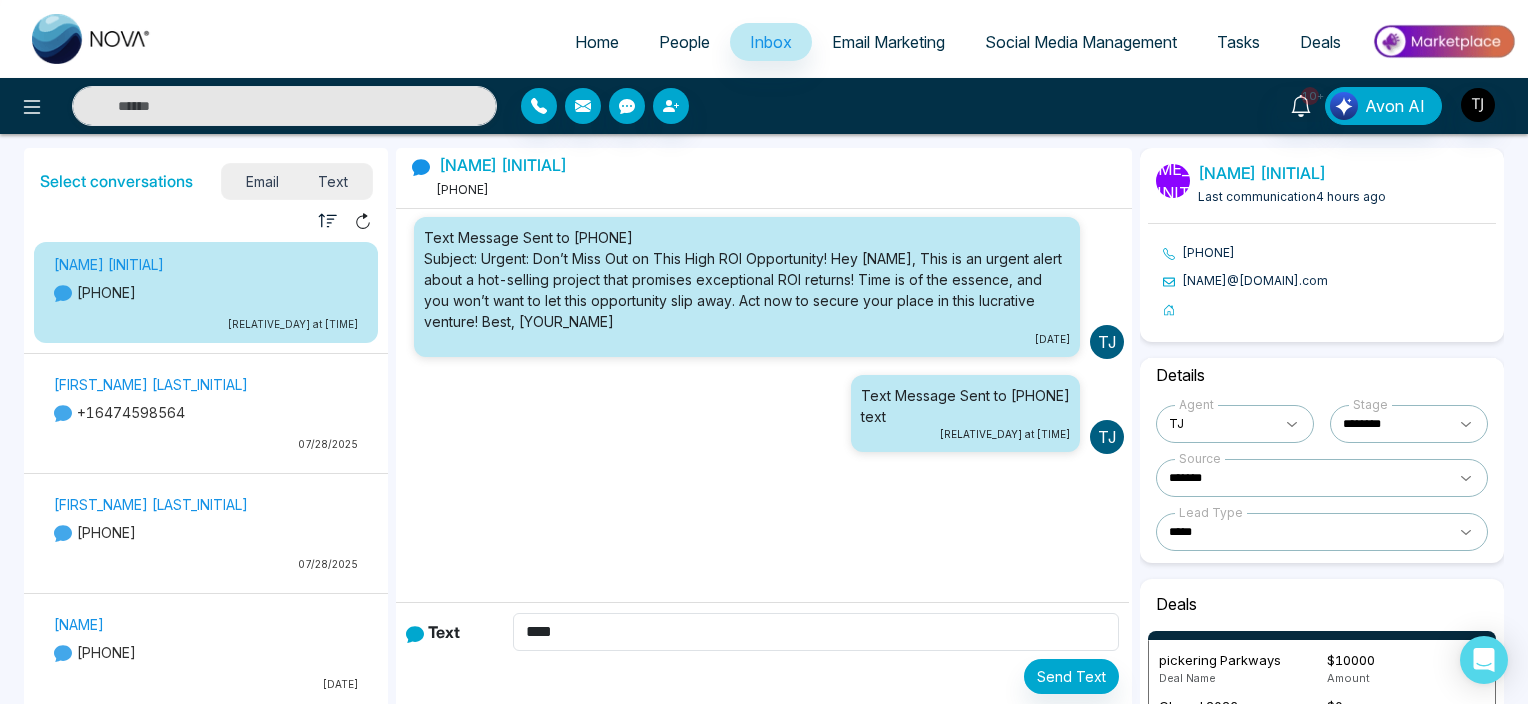 click on "**********" at bounding box center (1322, 532) 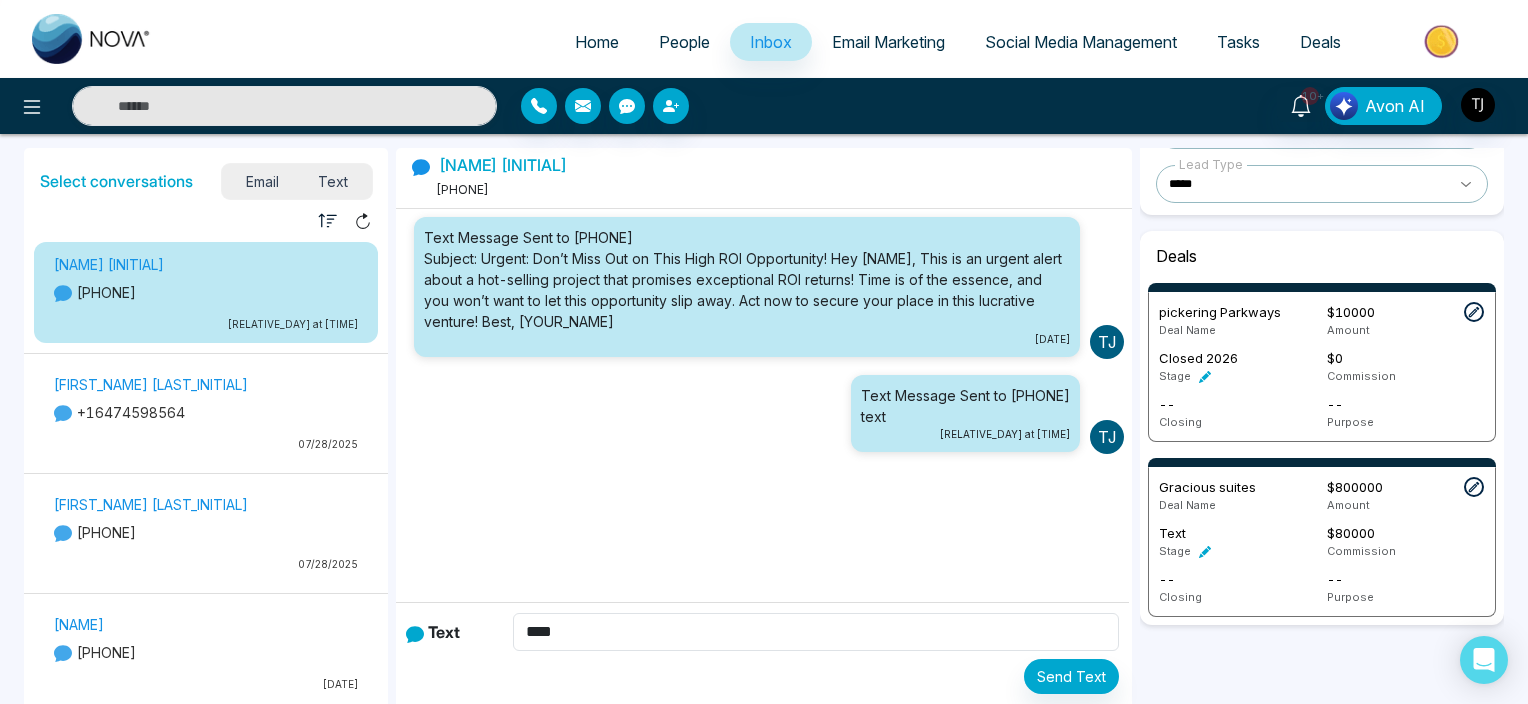 scroll, scrollTop: 360, scrollLeft: 0, axis: vertical 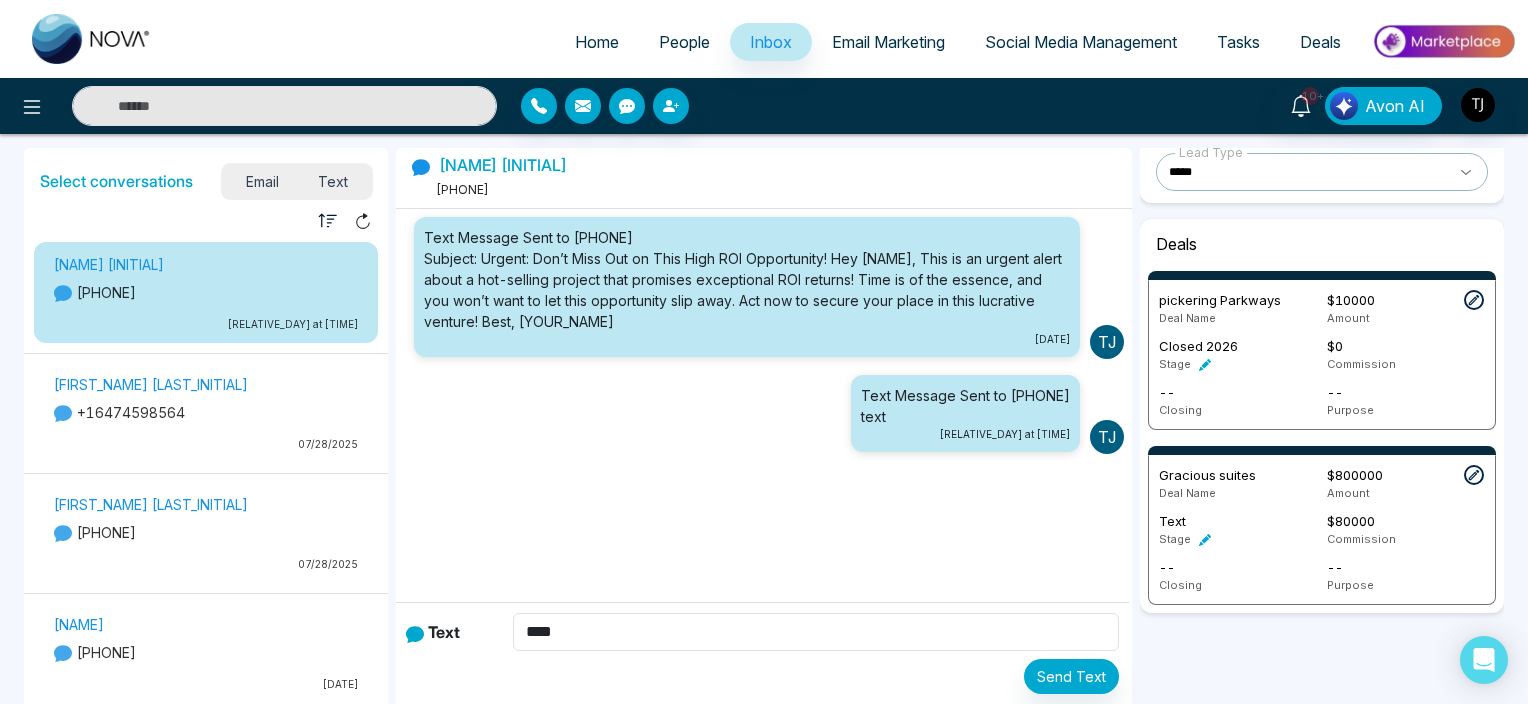 click 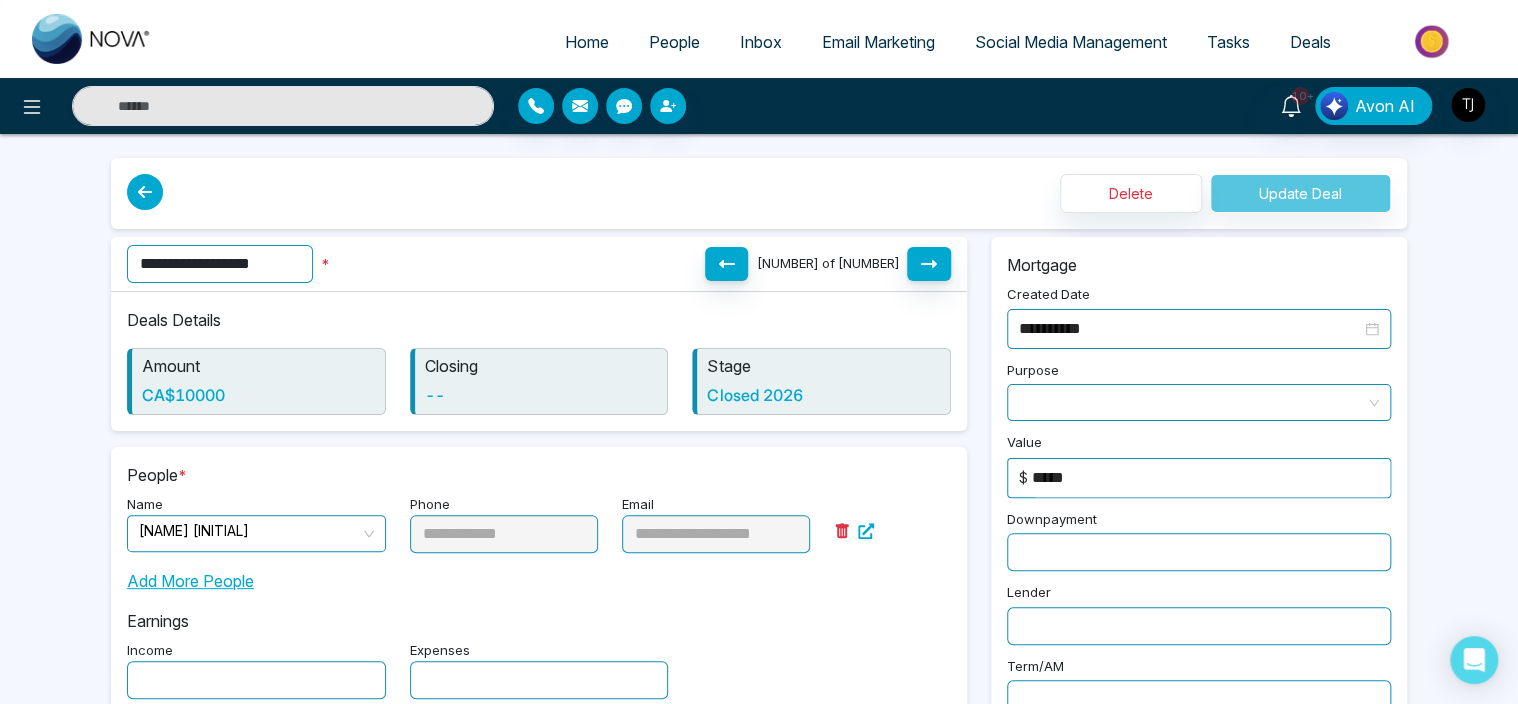 click at bounding box center [145, 192] 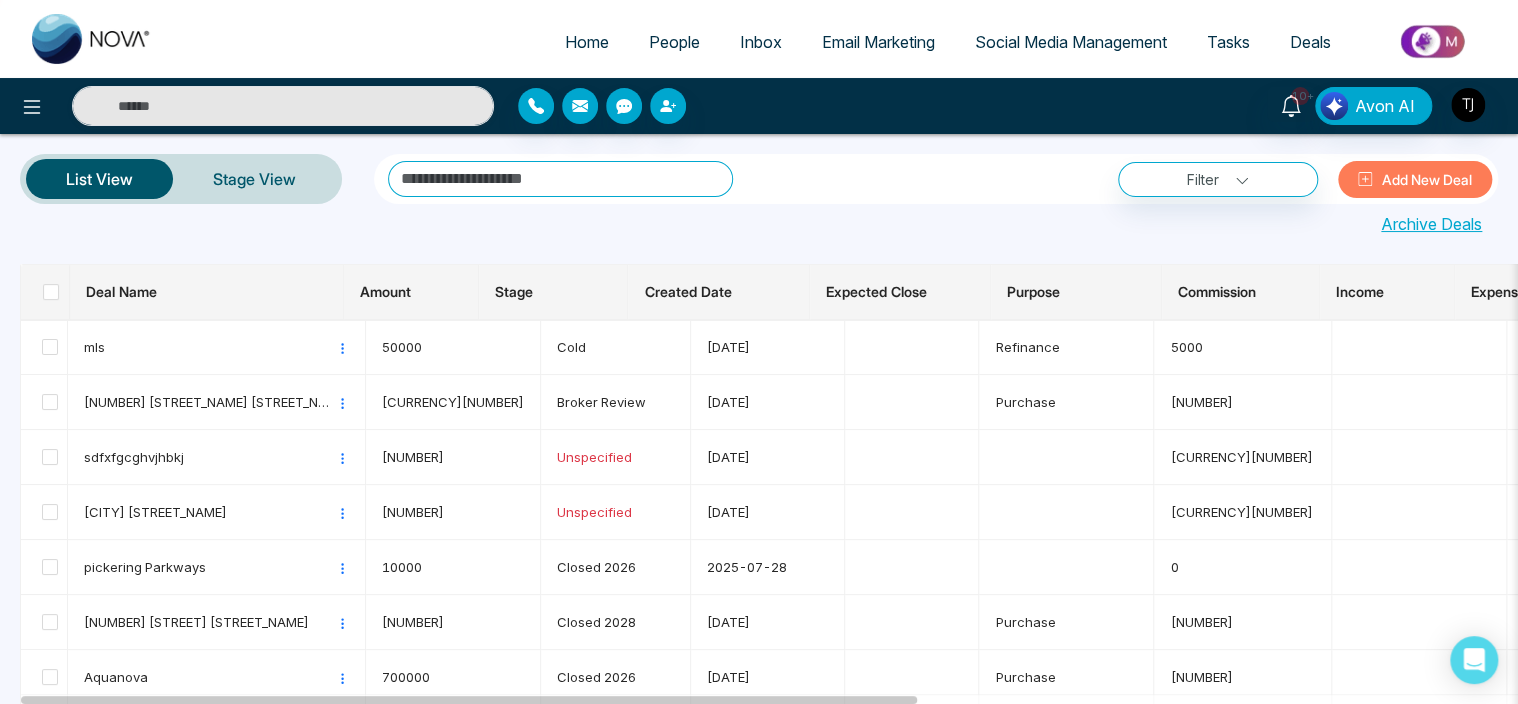 click on "Inbox" at bounding box center (761, 42) 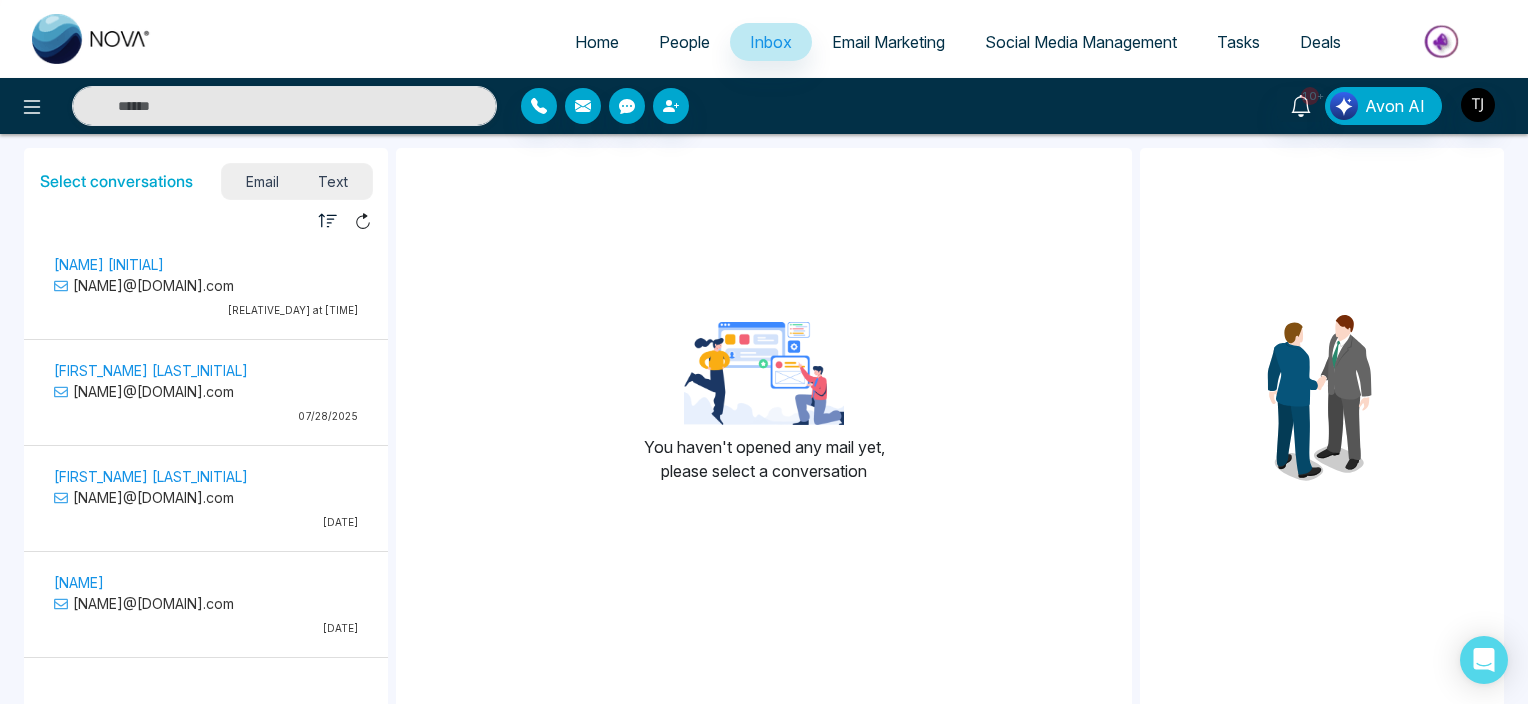 click on "[NAME]@[DOMAIN].com" at bounding box center [206, 285] 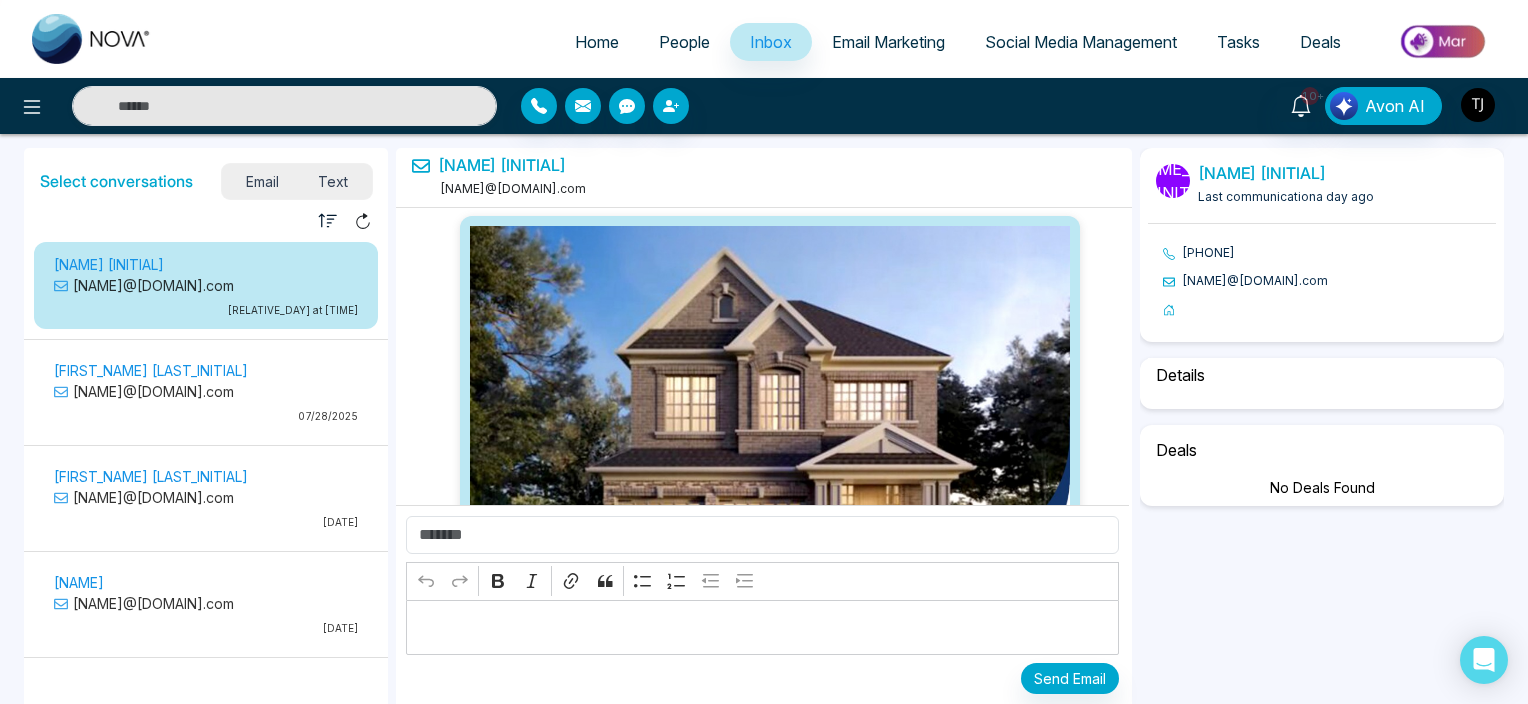 scroll, scrollTop: 6791, scrollLeft: 0, axis: vertical 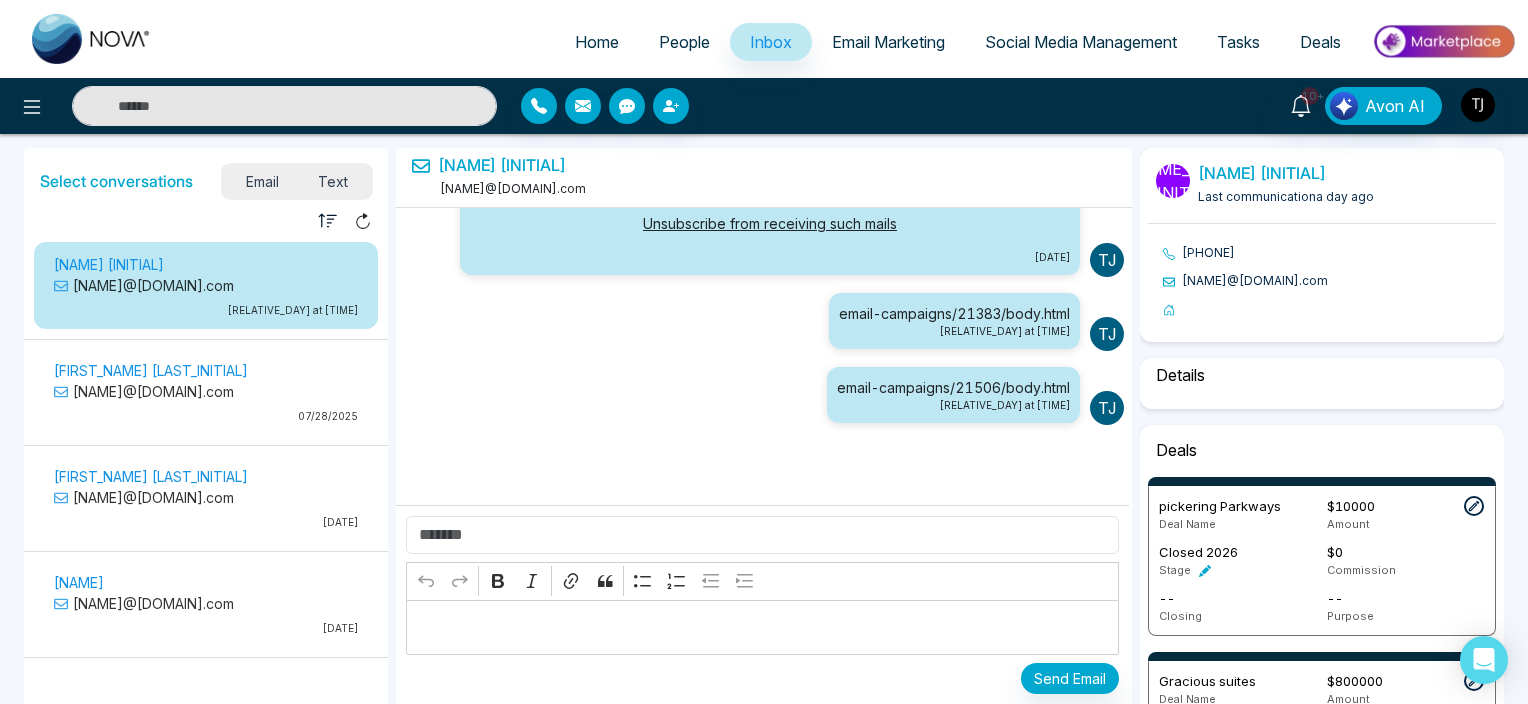 select on "*" 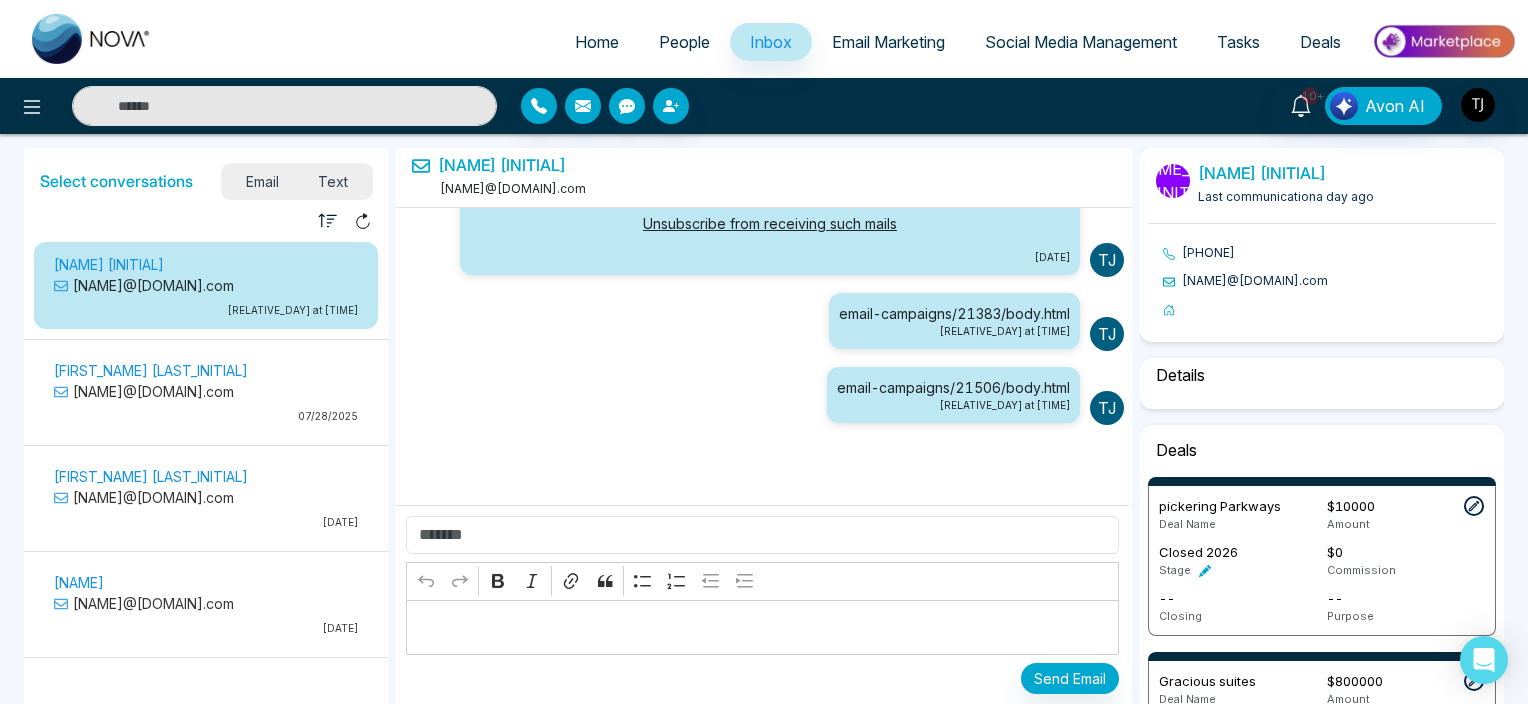 select on "*******" 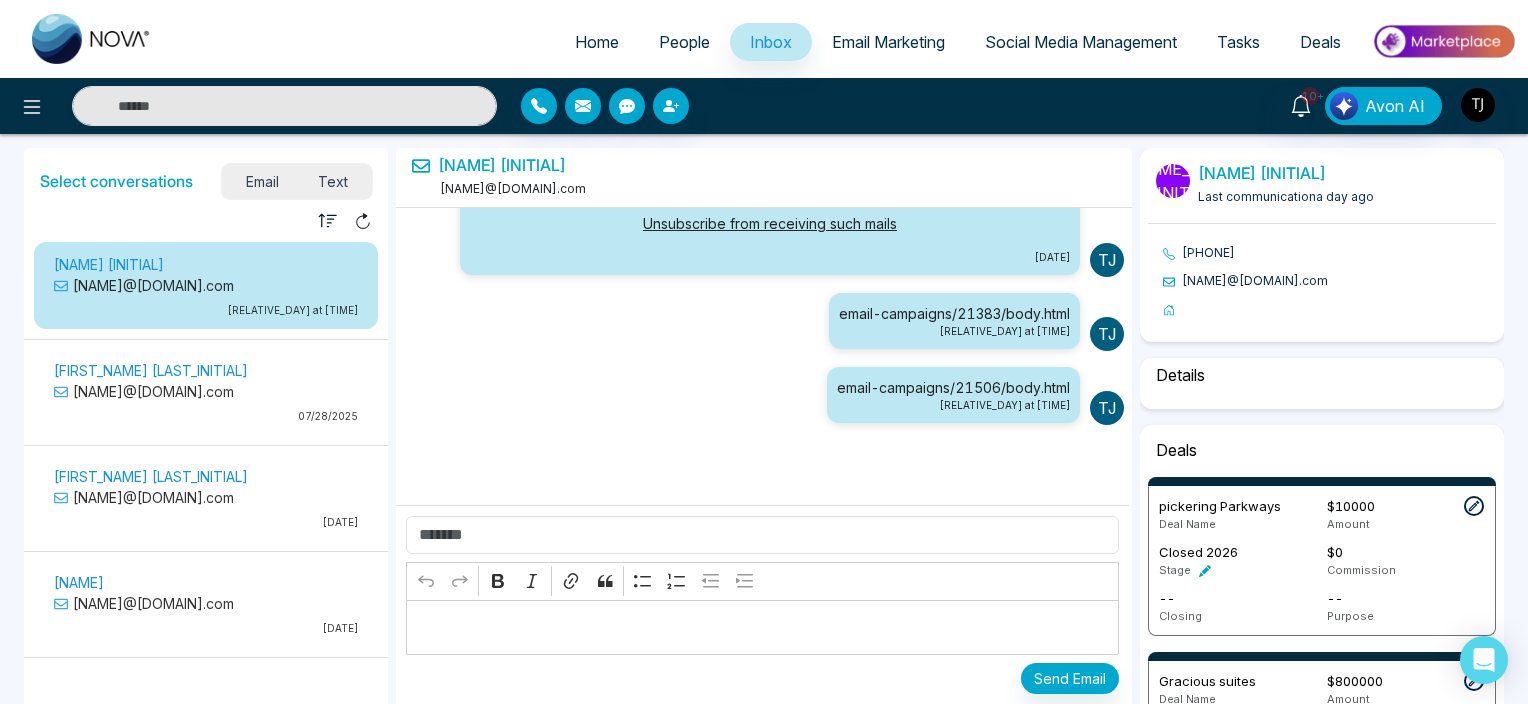 select on "*****" 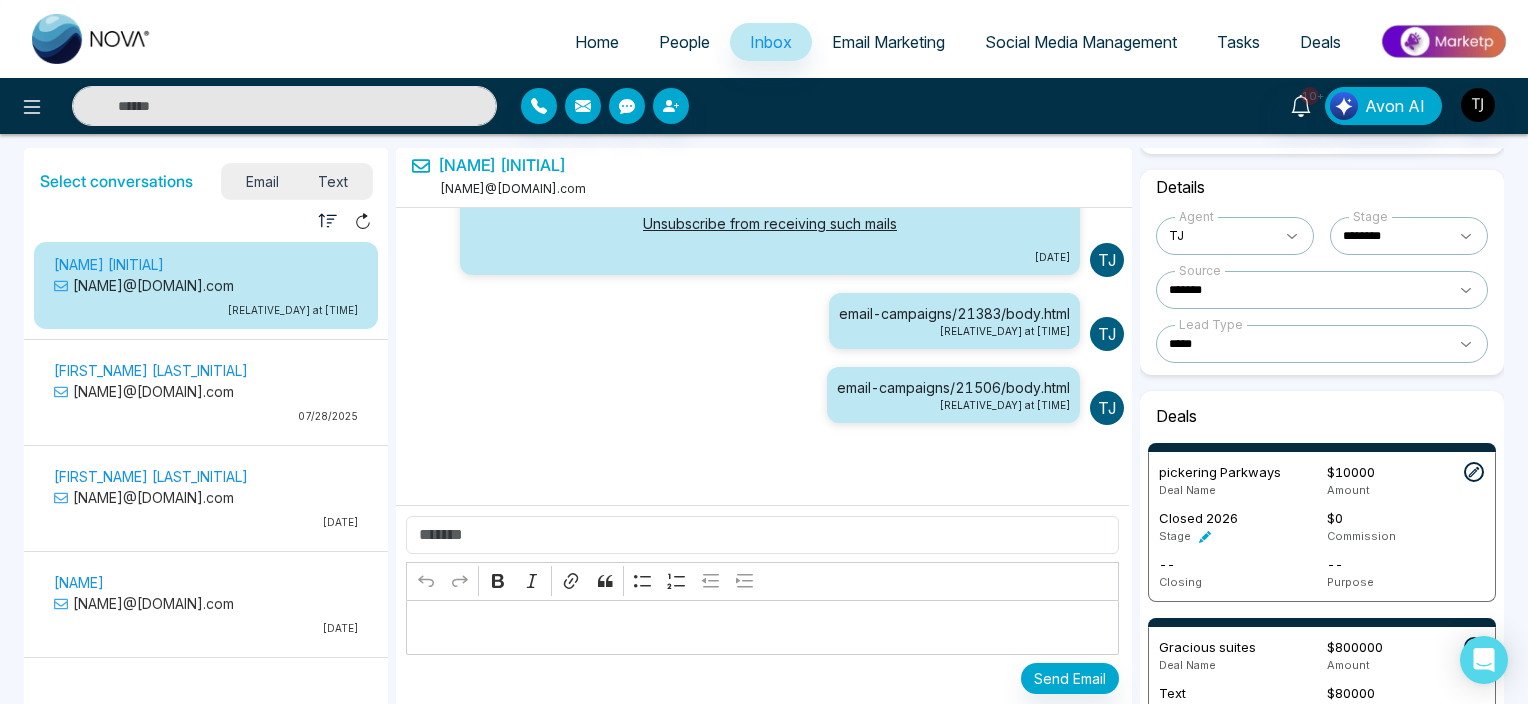 scroll, scrollTop: 216, scrollLeft: 0, axis: vertical 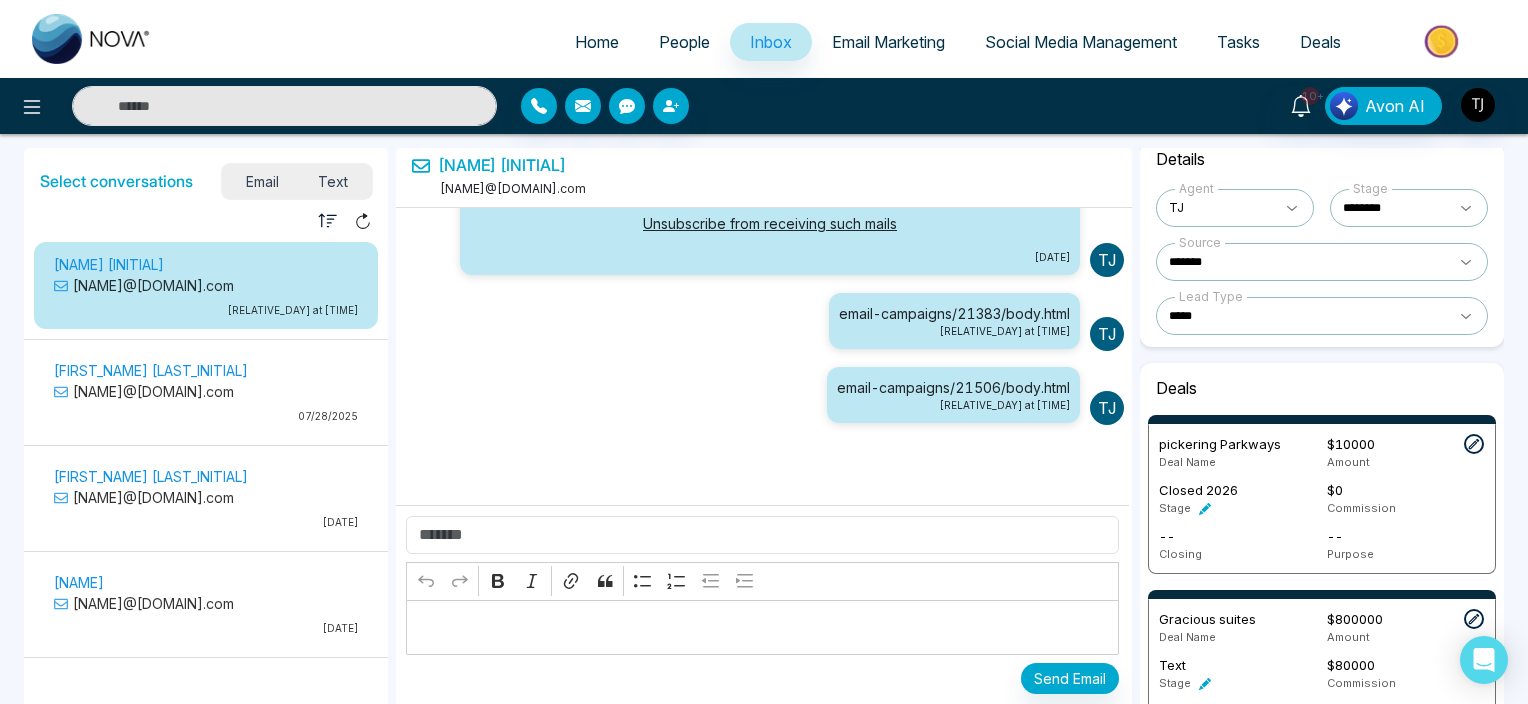 click 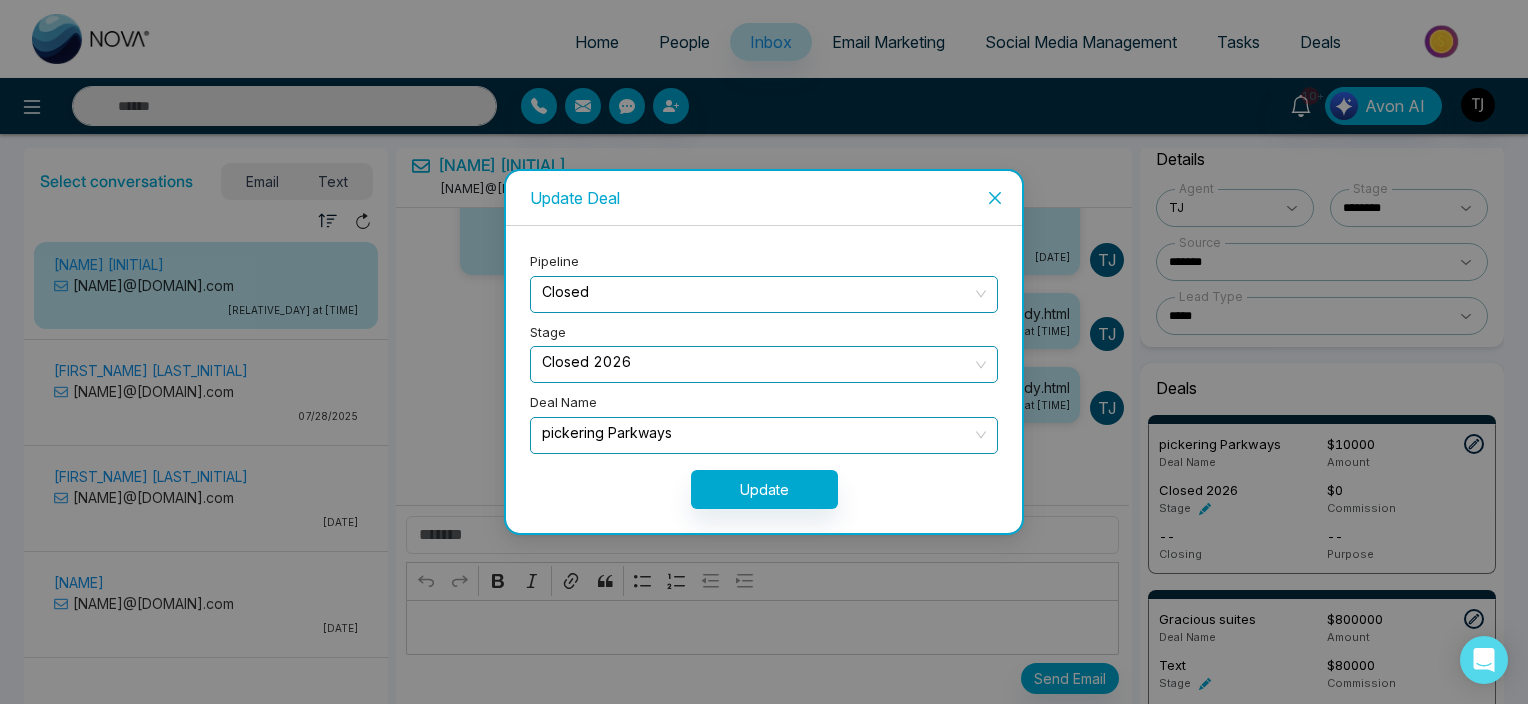 click 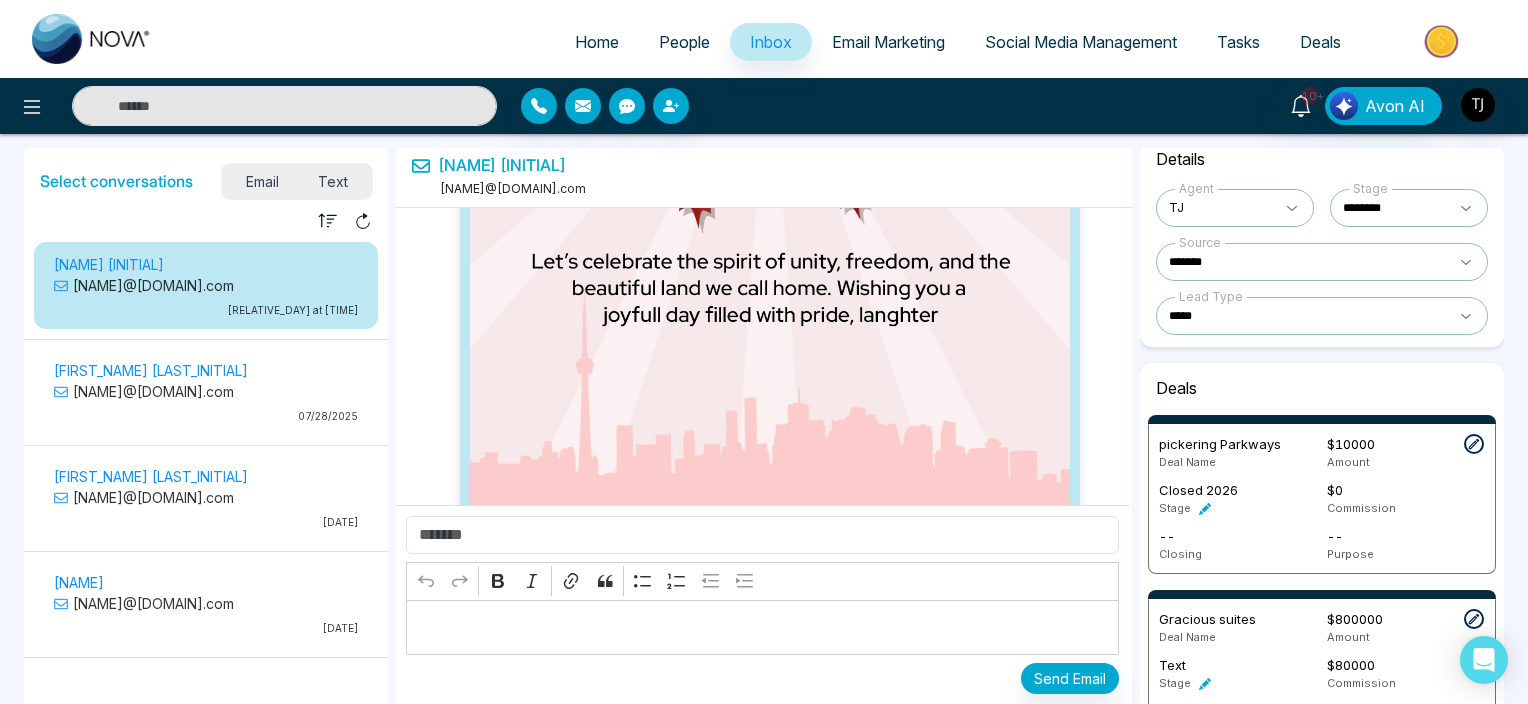 scroll, scrollTop: 6219, scrollLeft: 0, axis: vertical 